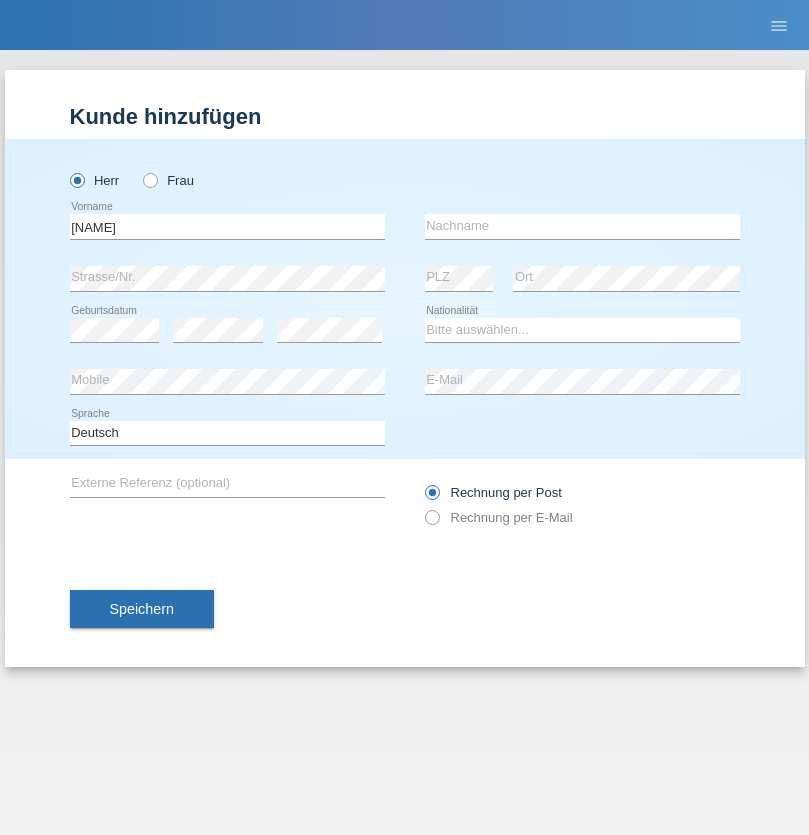 scroll, scrollTop: 0, scrollLeft: 0, axis: both 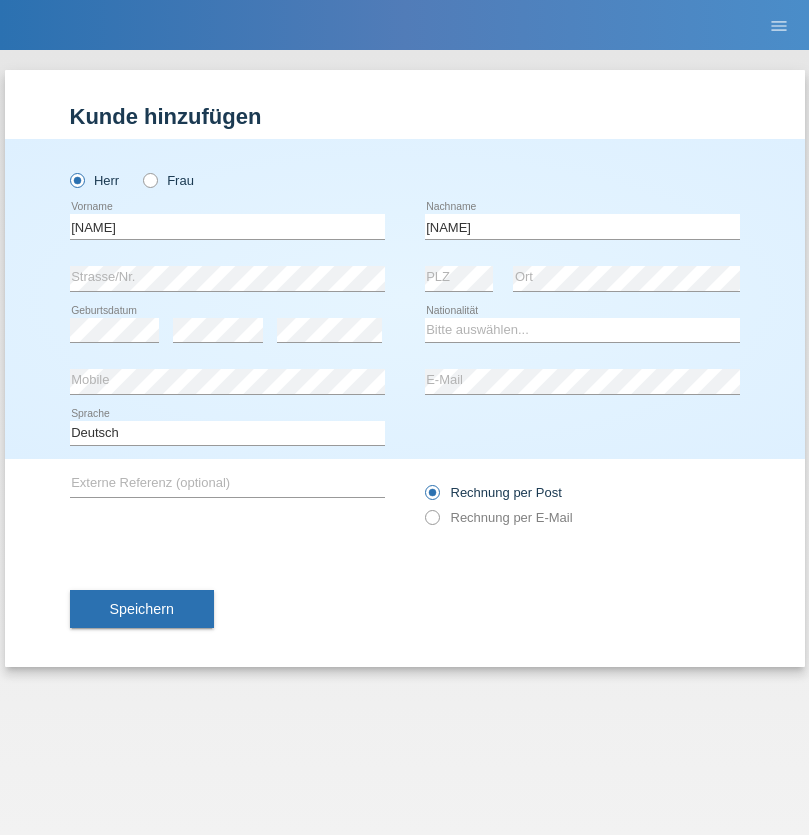 type on "HAILE" 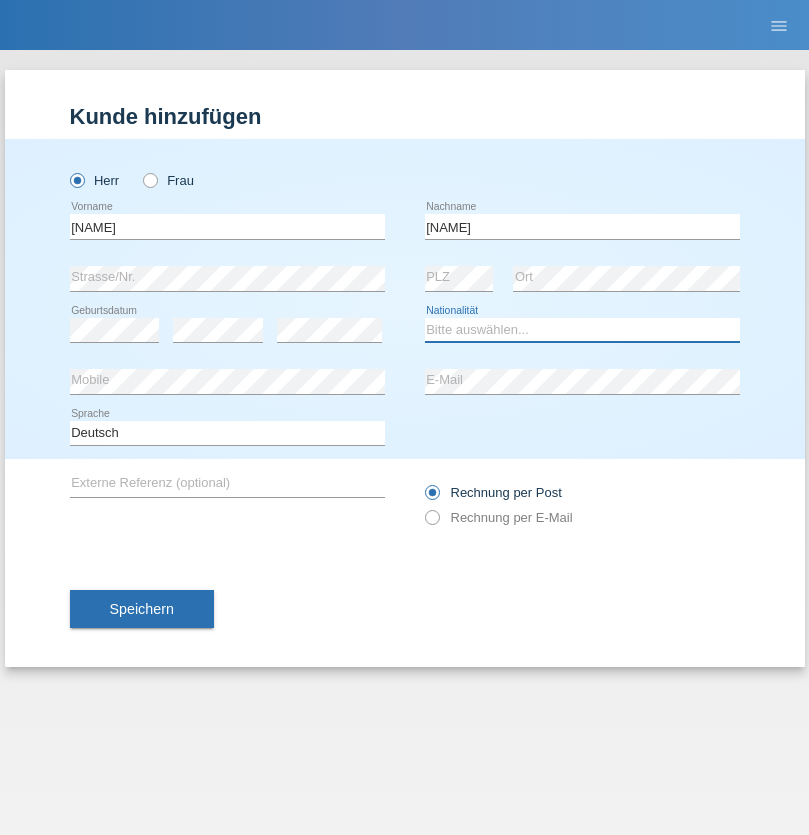 select on "ER" 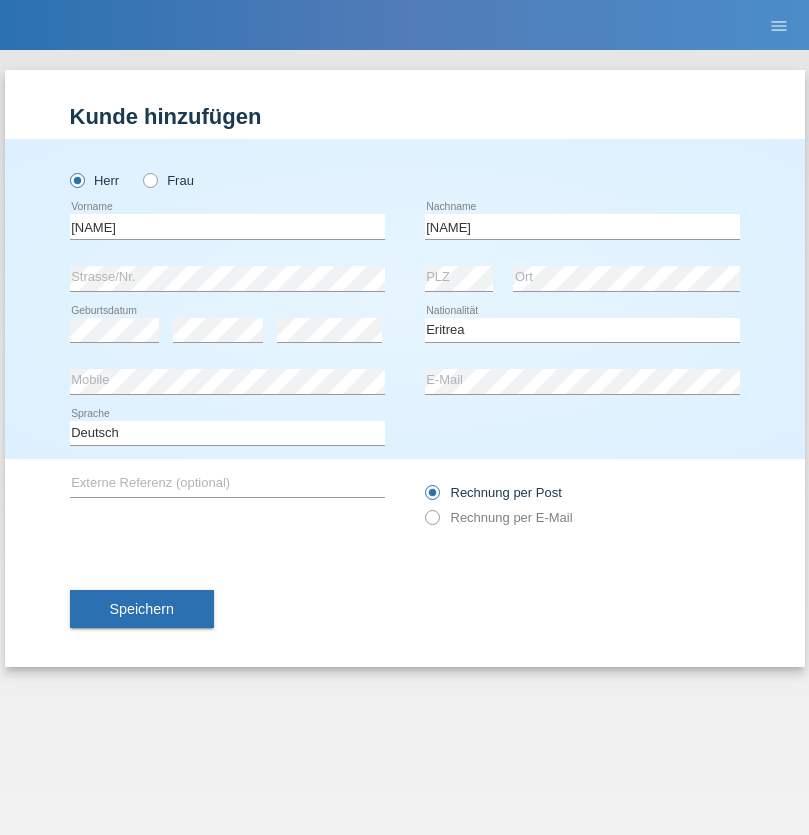 select on "C" 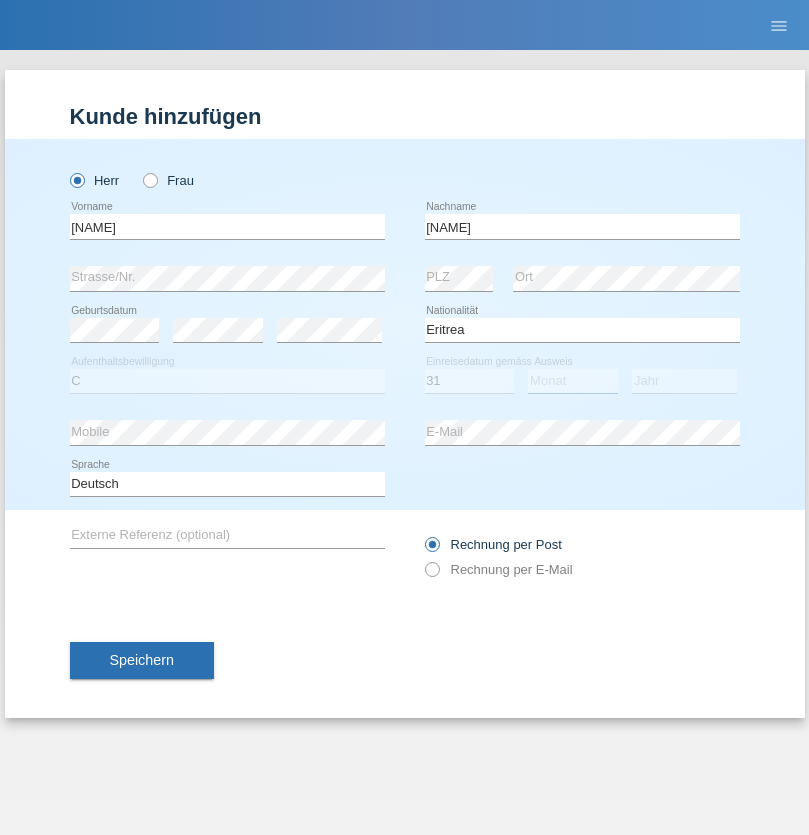 select on "07" 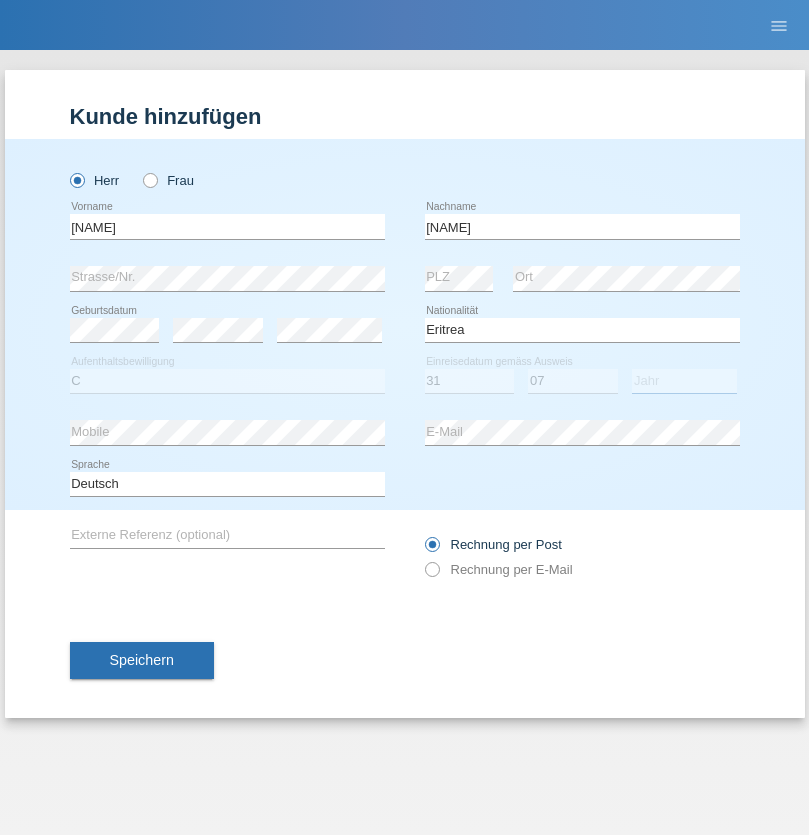 select on "2007" 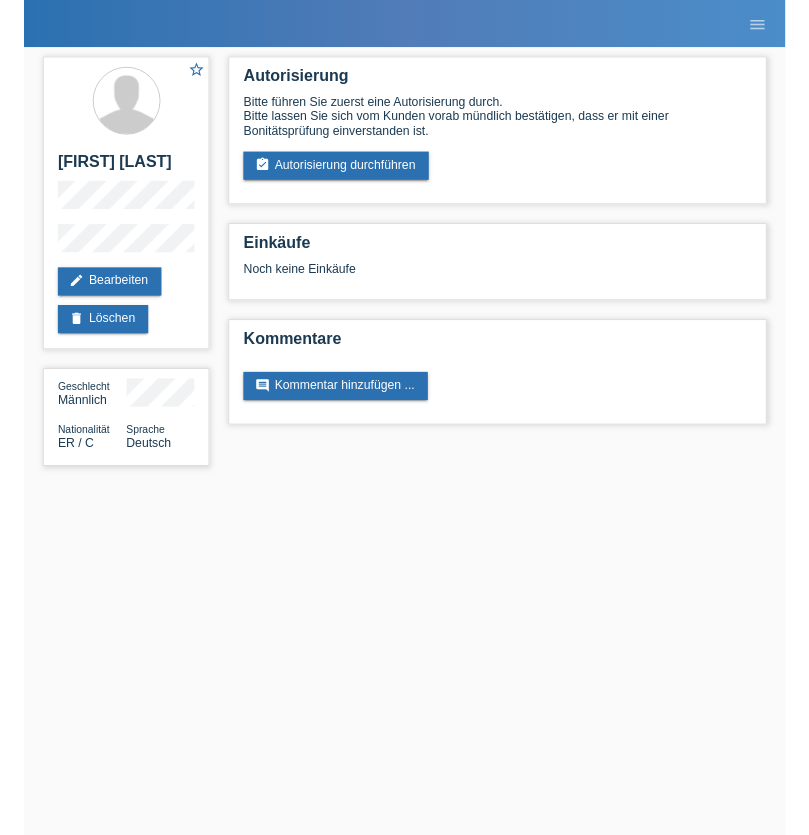 scroll, scrollTop: 0, scrollLeft: 0, axis: both 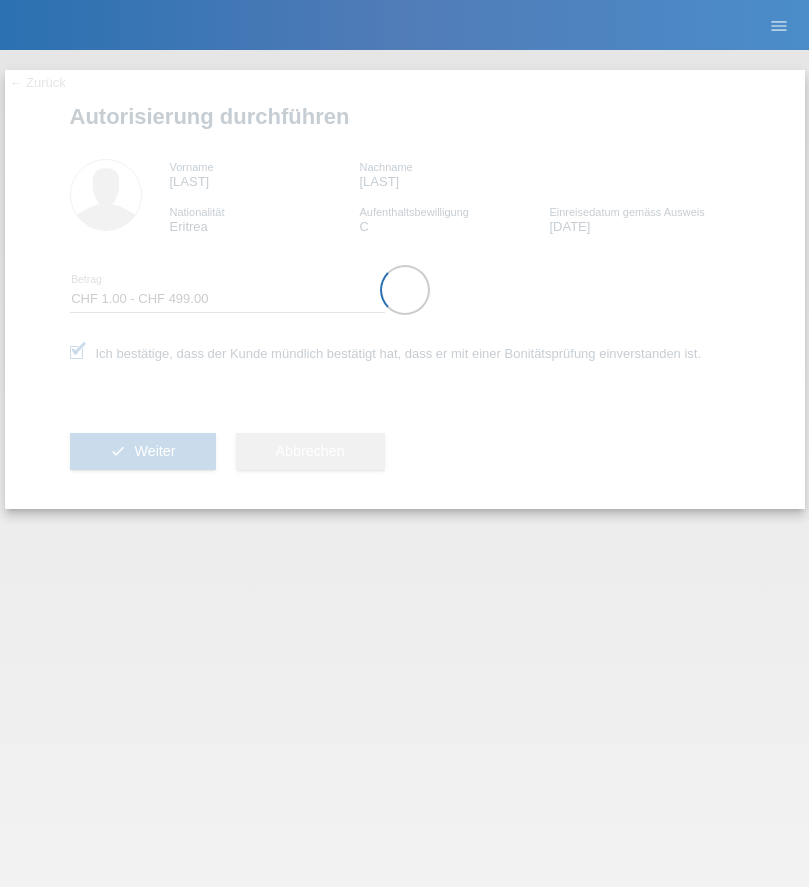 select on "1" 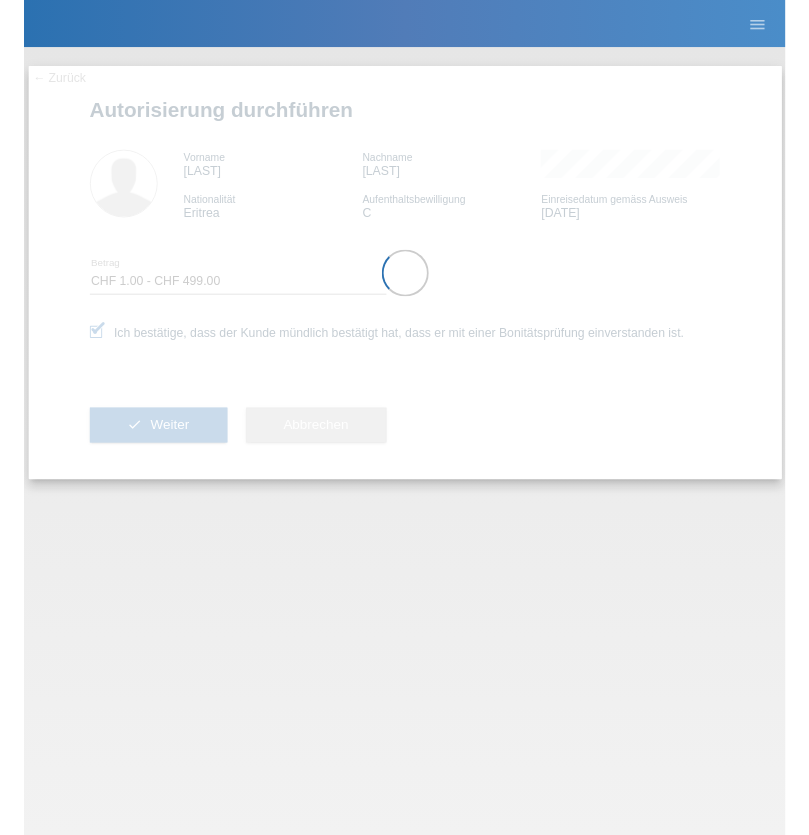scroll, scrollTop: 0, scrollLeft: 0, axis: both 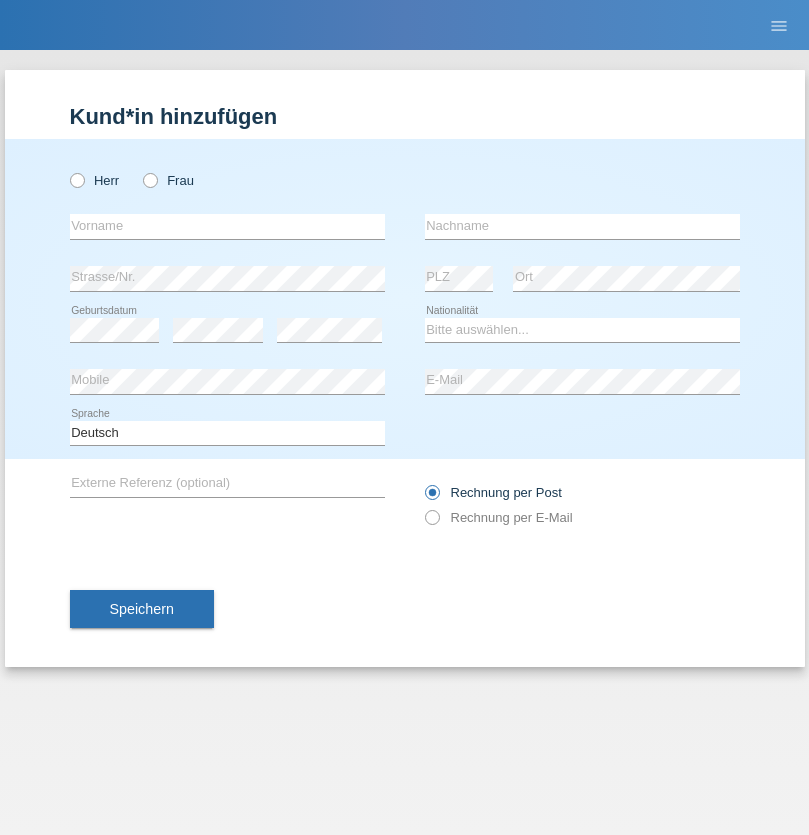 radio on "true" 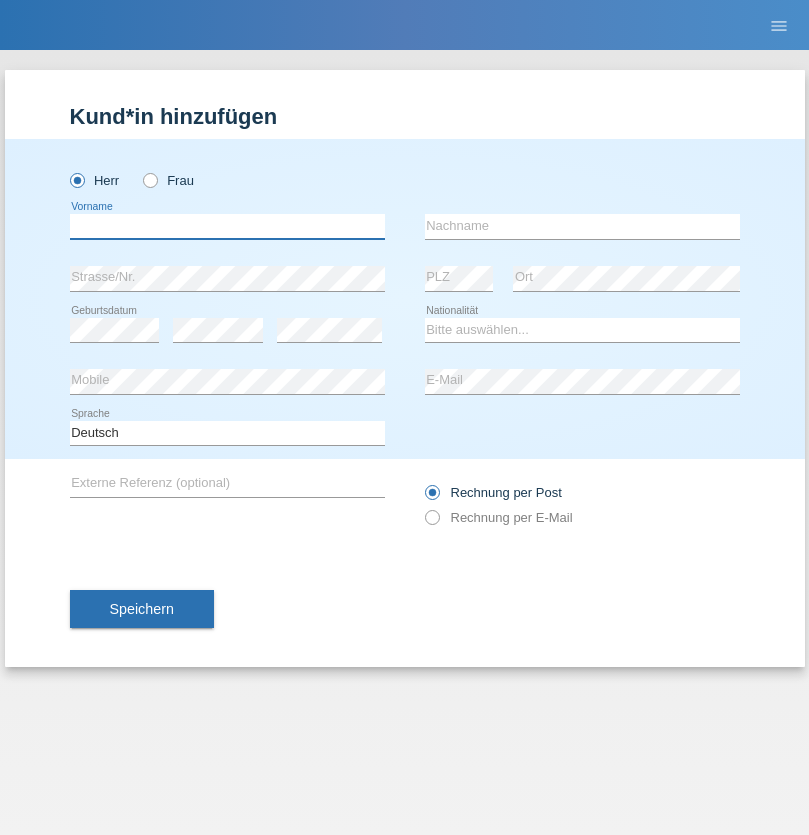 click at bounding box center [227, 226] 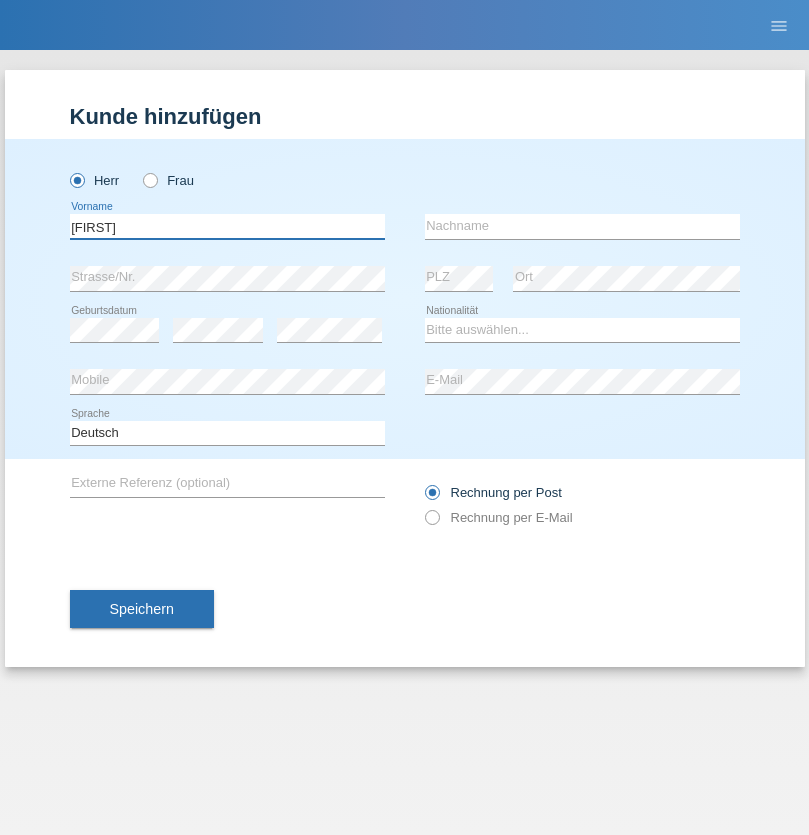 type on "[FIRST]" 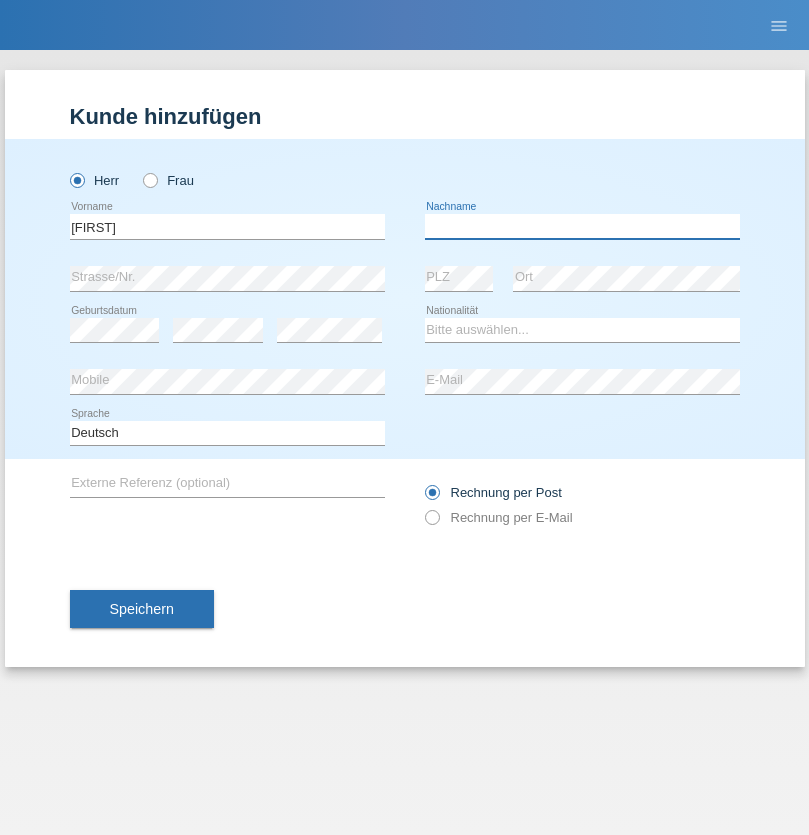 click at bounding box center [582, 226] 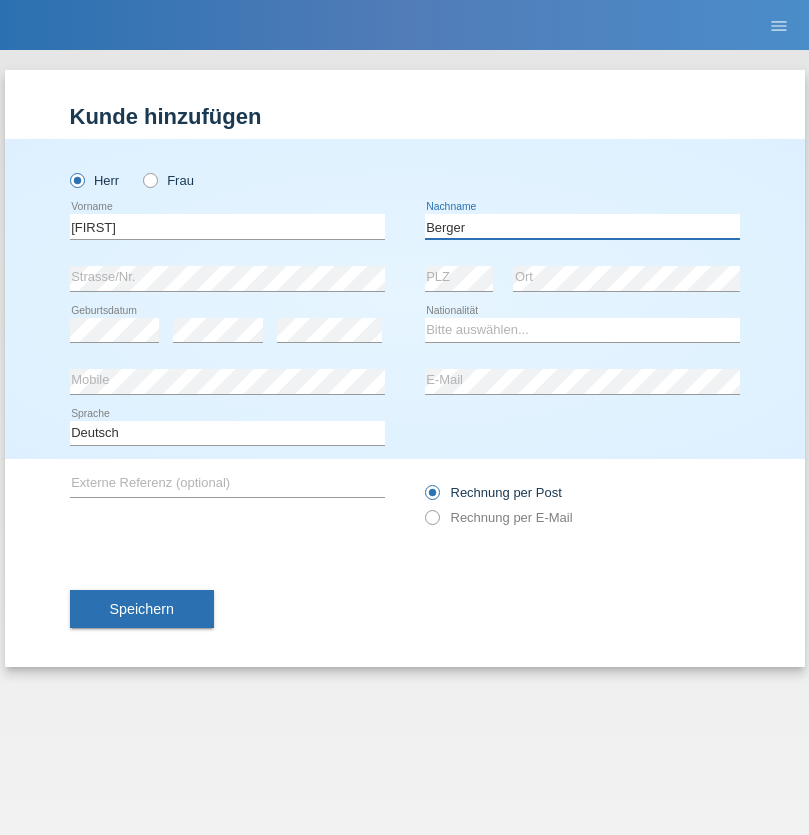 type on "Berger" 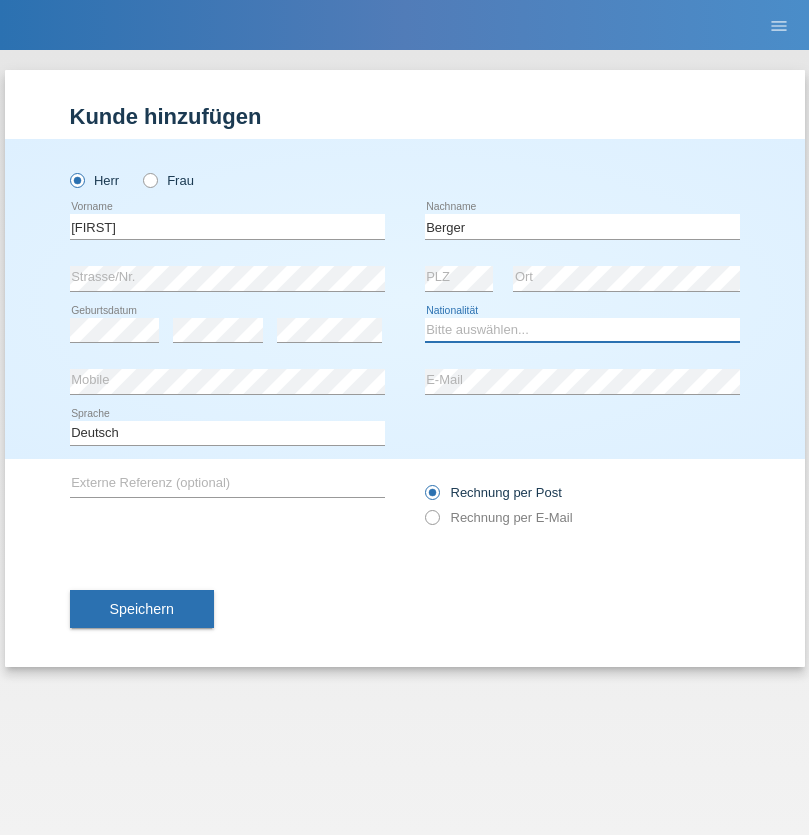 select on "CH" 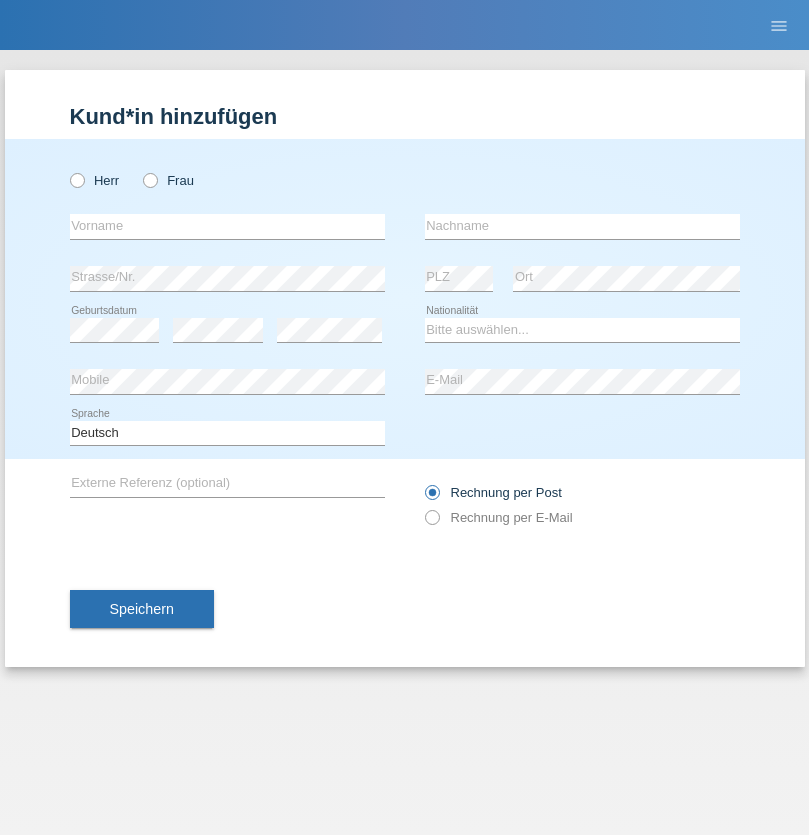 scroll, scrollTop: 0, scrollLeft: 0, axis: both 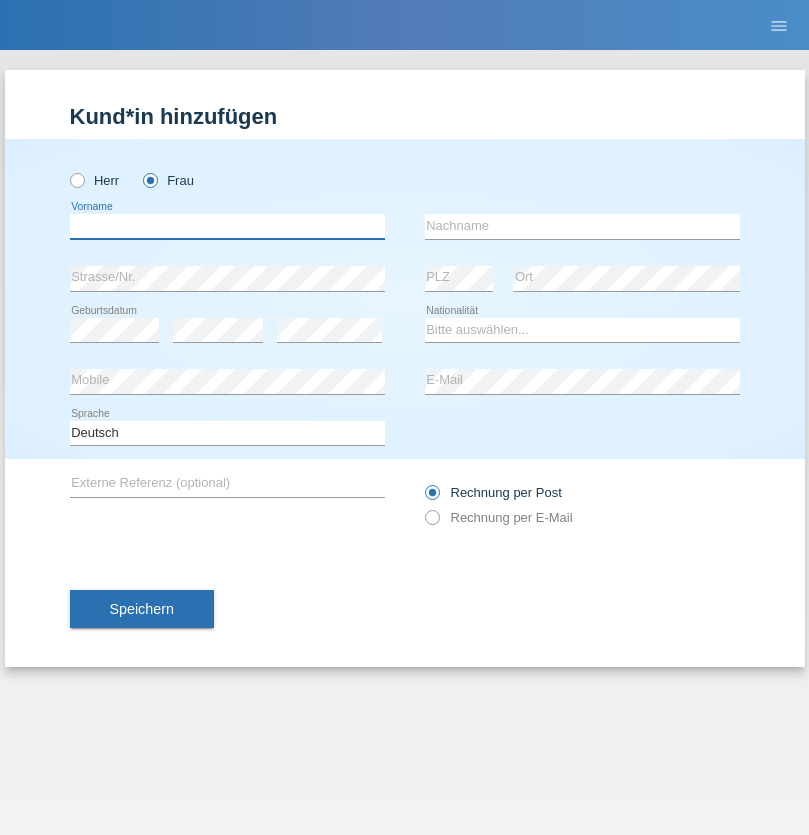 click at bounding box center [227, 226] 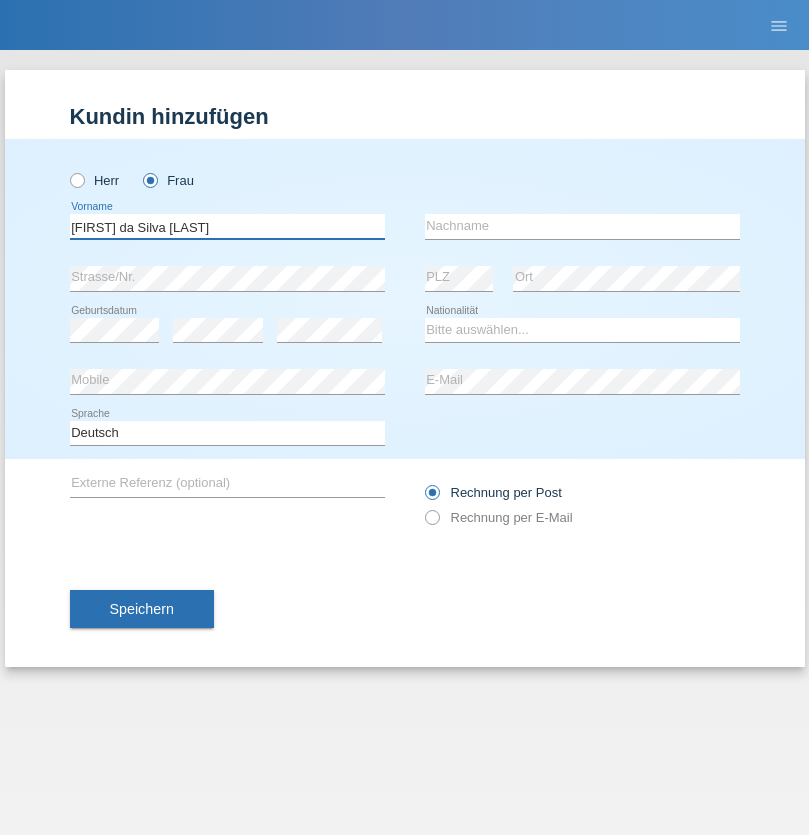 type on "Teixeira da Silva Moço" 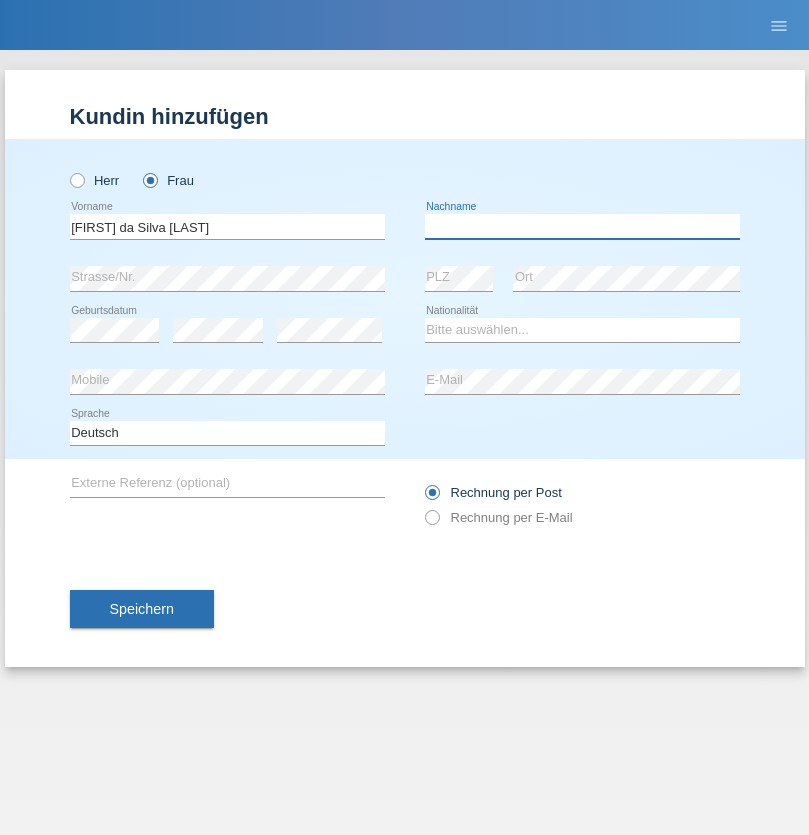 click at bounding box center (582, 226) 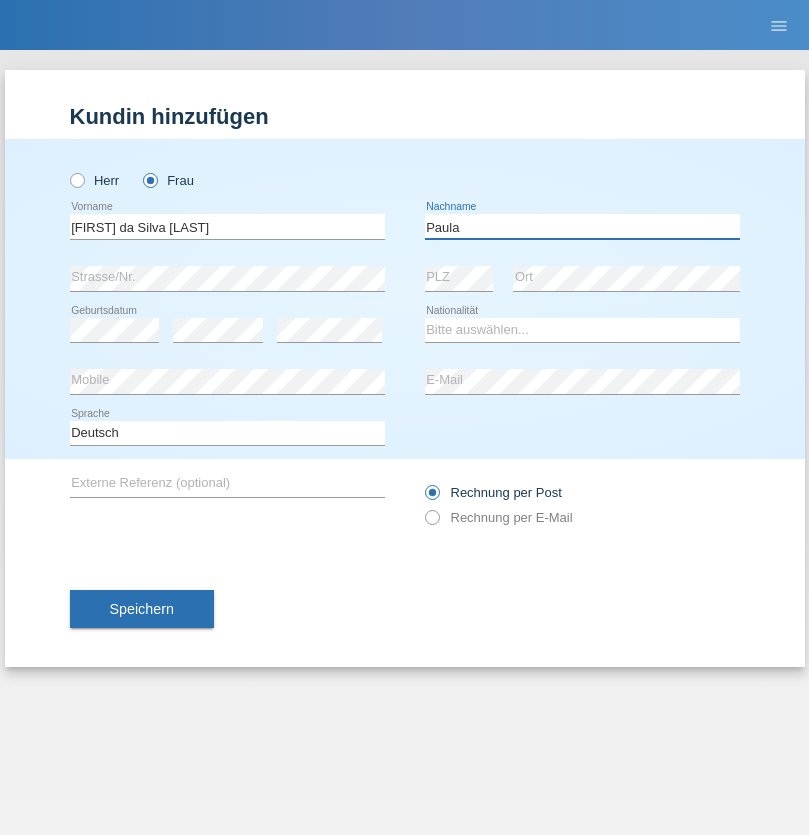 type on "Paula" 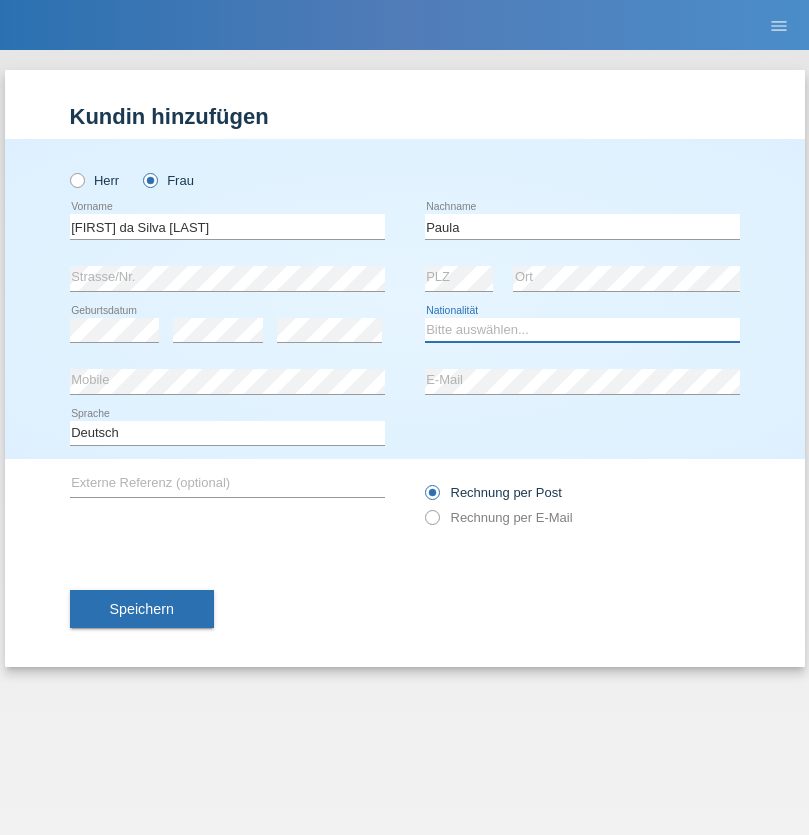 select on "PT" 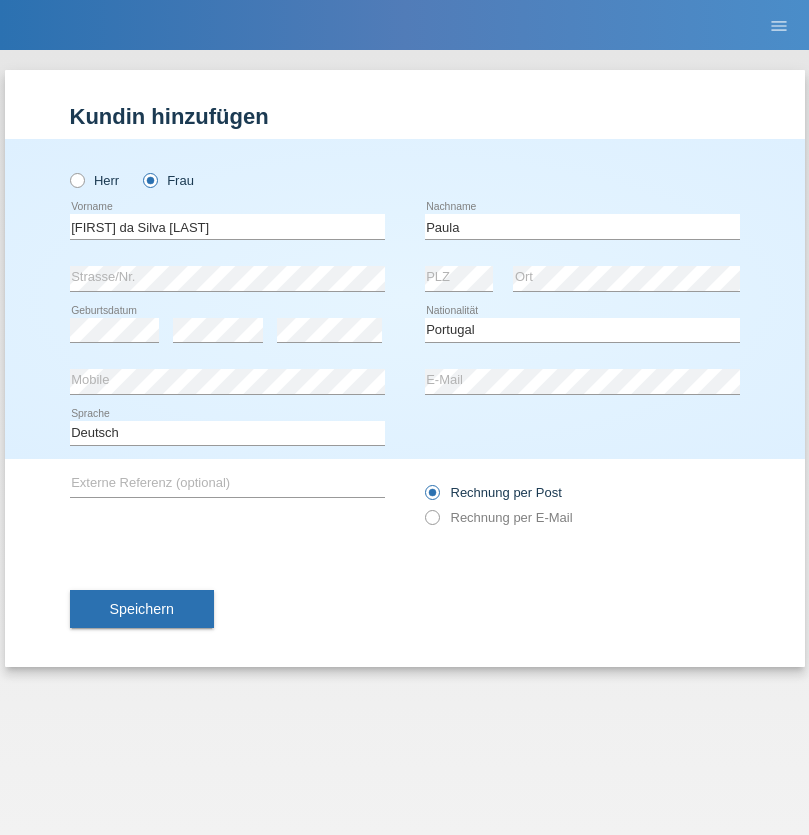 select on "C" 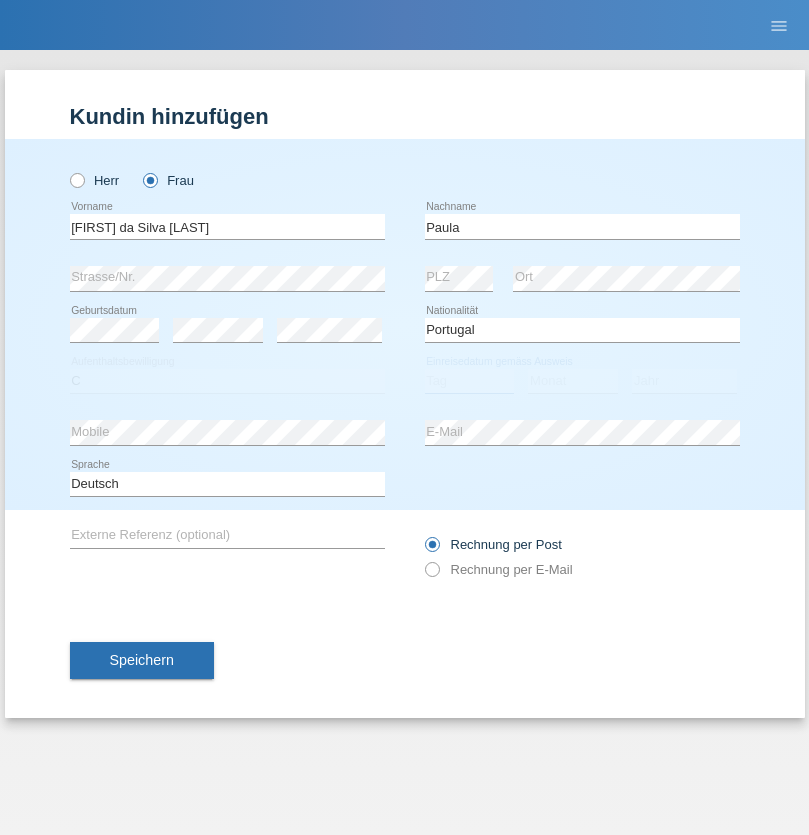select on "28" 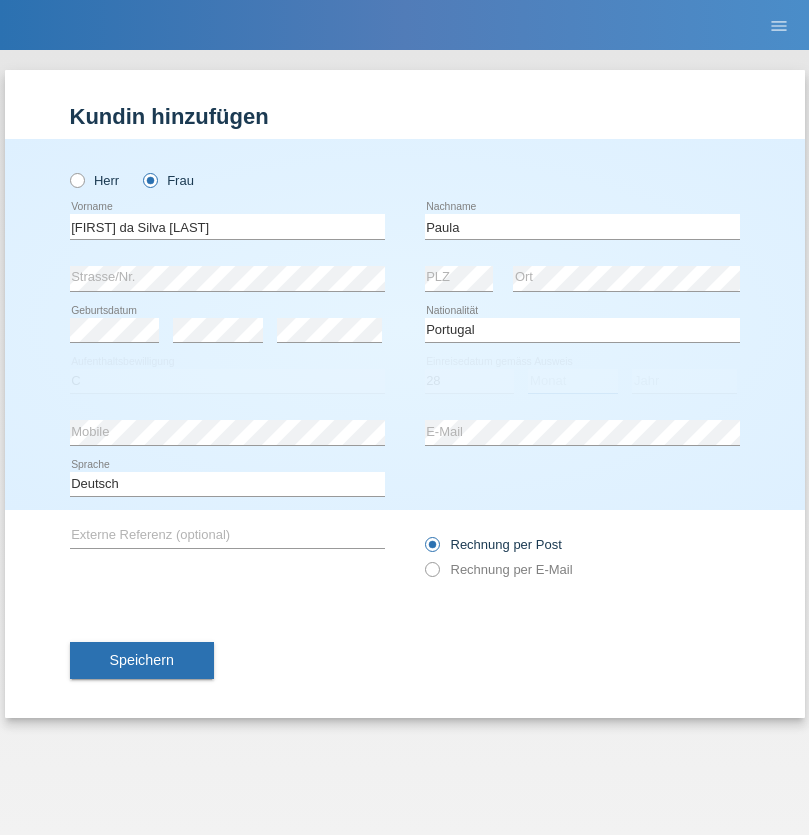 select on "03" 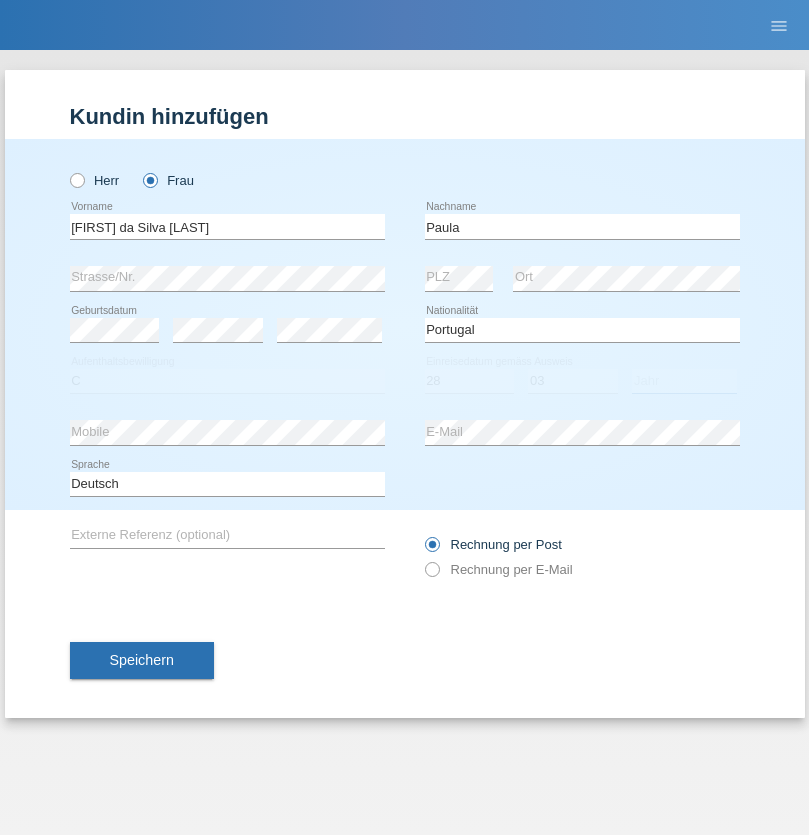 select on "2005" 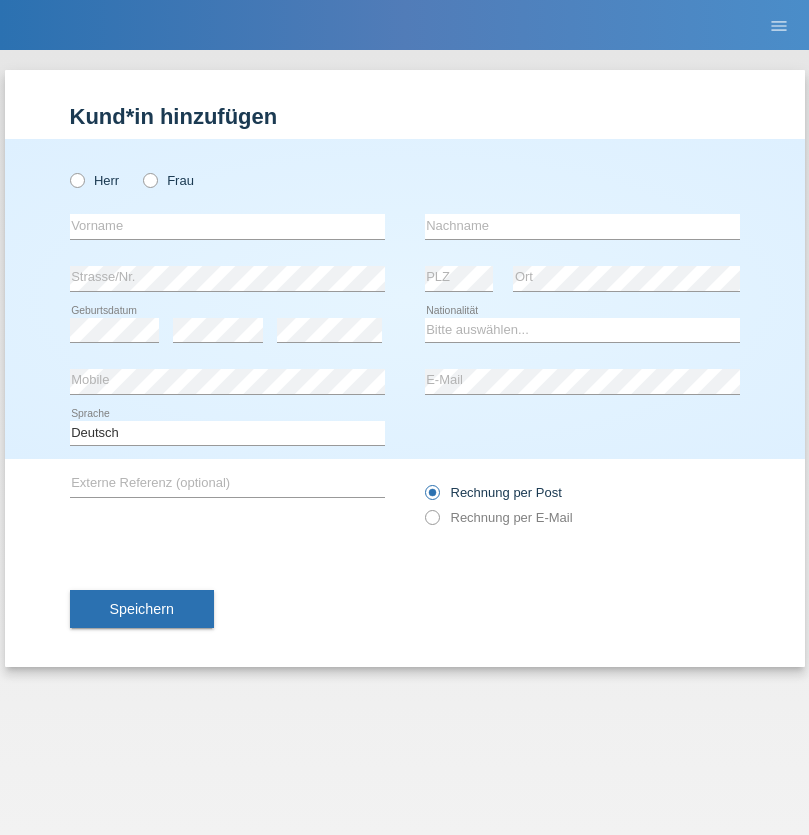 scroll, scrollTop: 0, scrollLeft: 0, axis: both 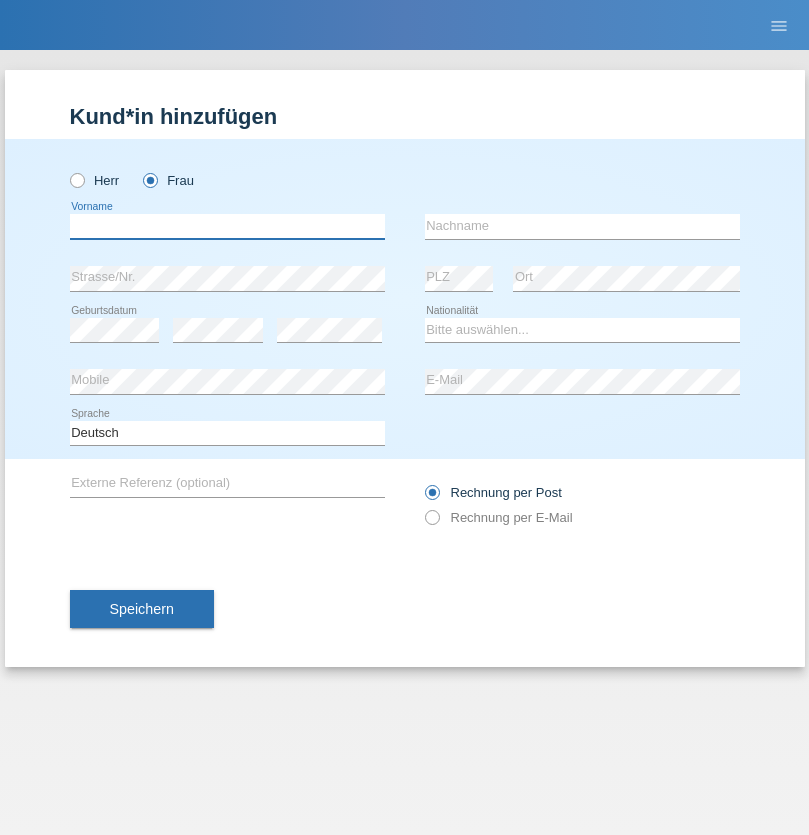 click at bounding box center (227, 226) 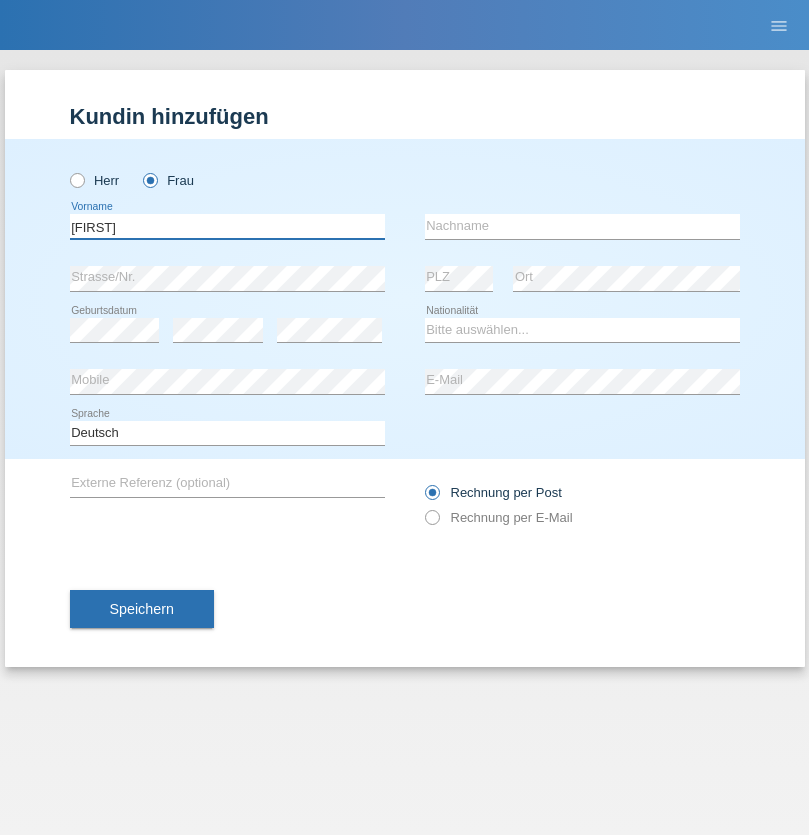 type on "Monika" 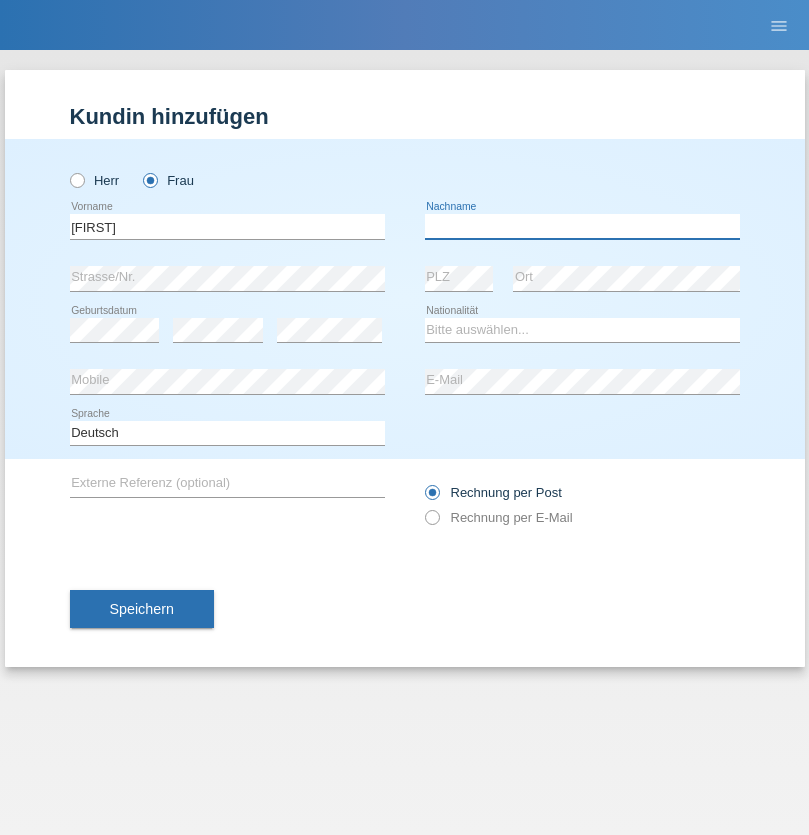 click at bounding box center [582, 226] 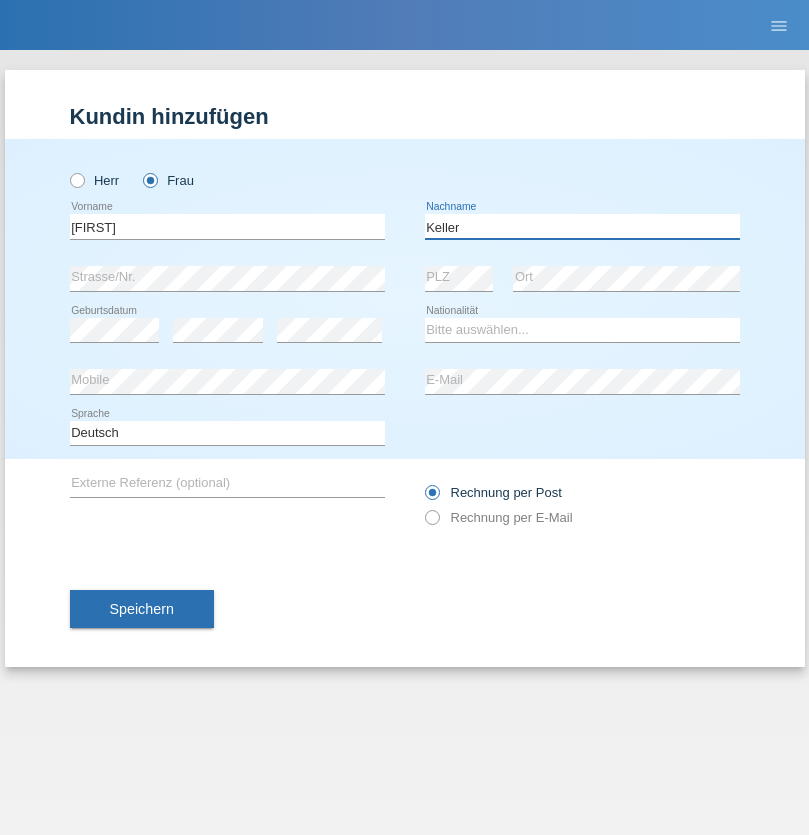 type on "Keller" 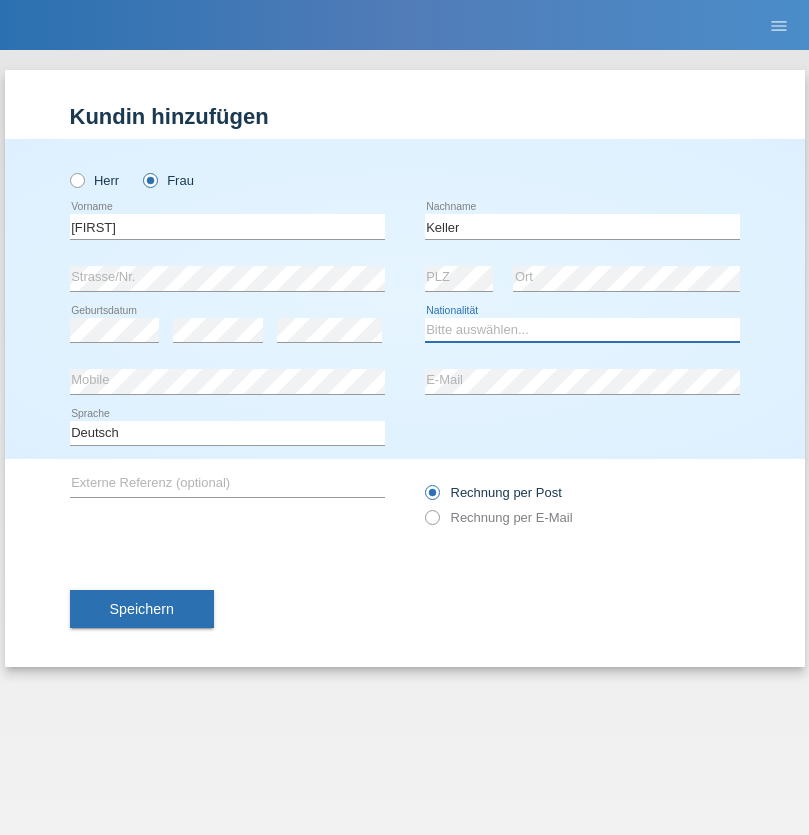select on "CH" 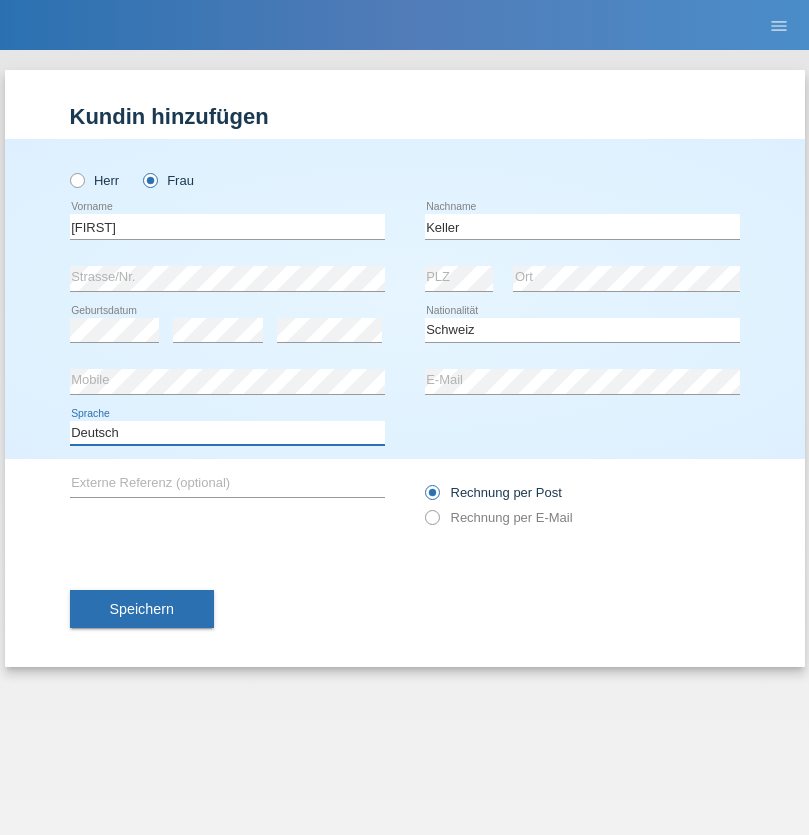 select on "en" 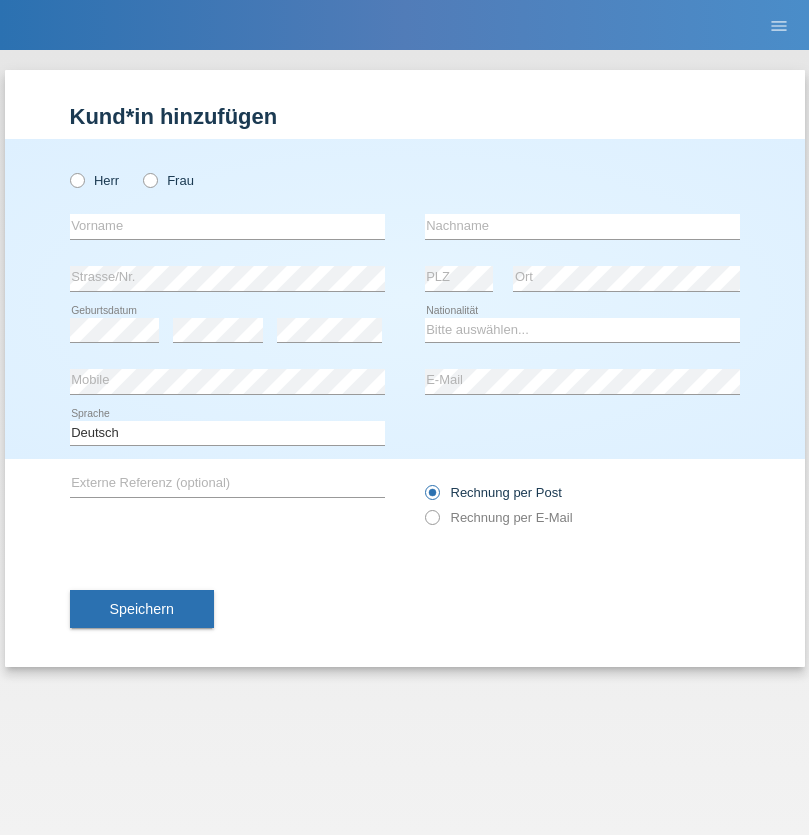 scroll, scrollTop: 0, scrollLeft: 0, axis: both 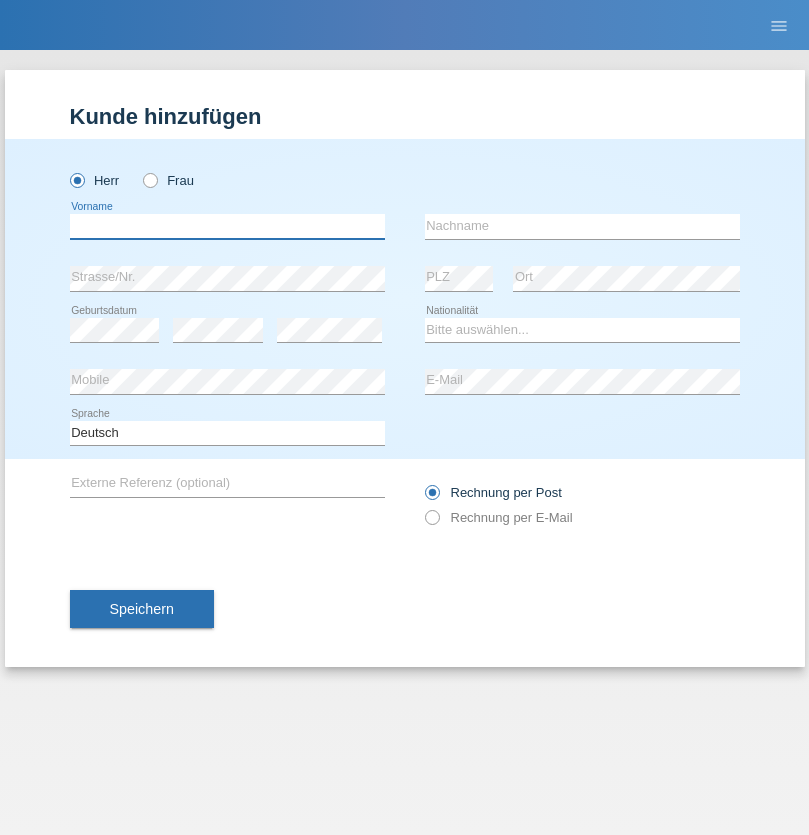 click at bounding box center (227, 226) 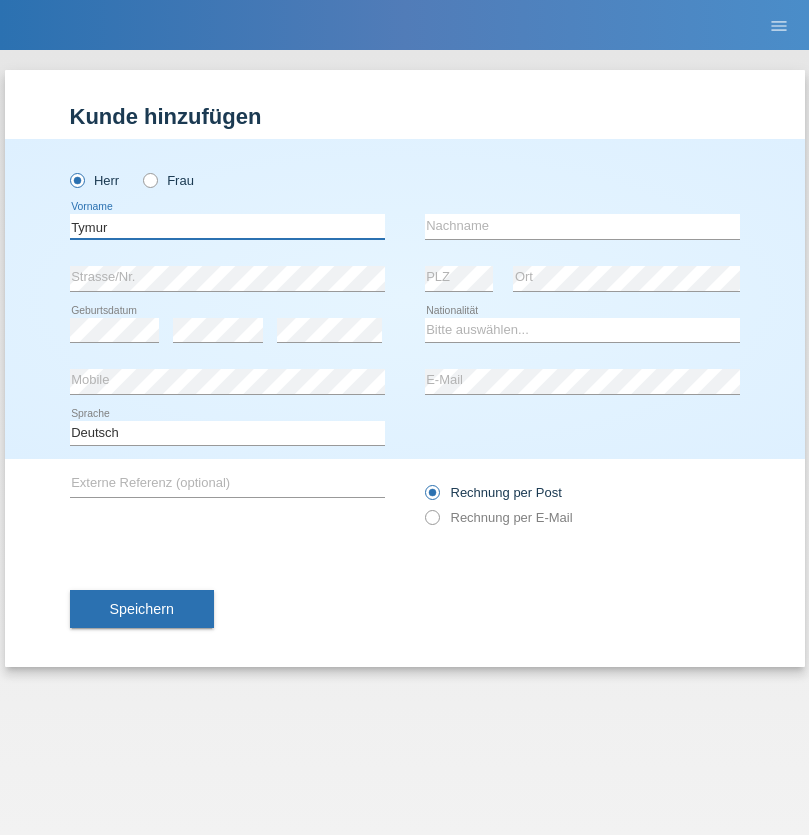 type on "Tymur" 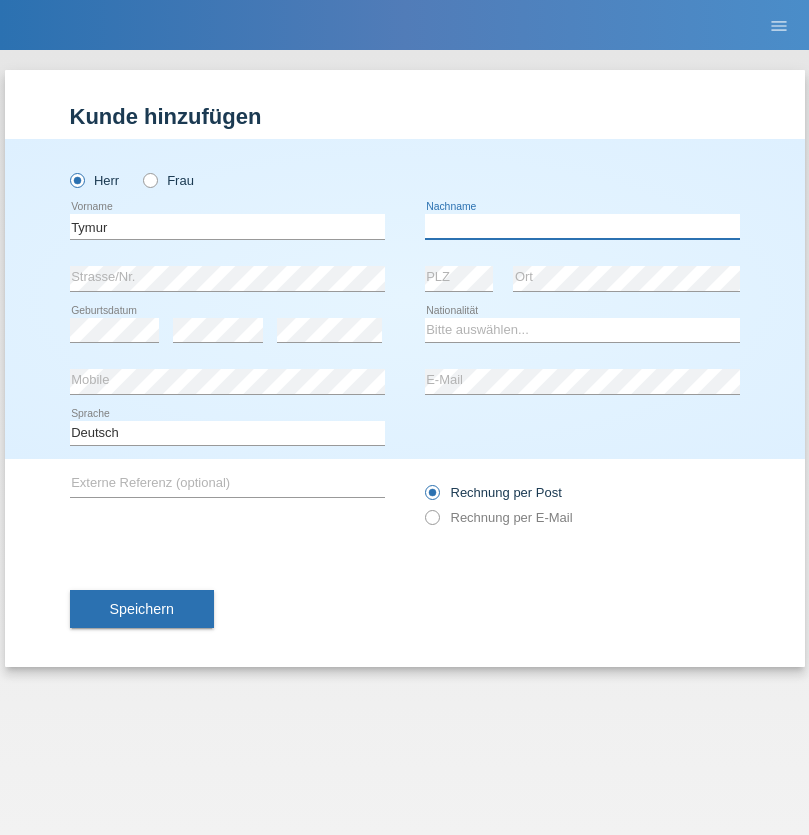 click at bounding box center (582, 226) 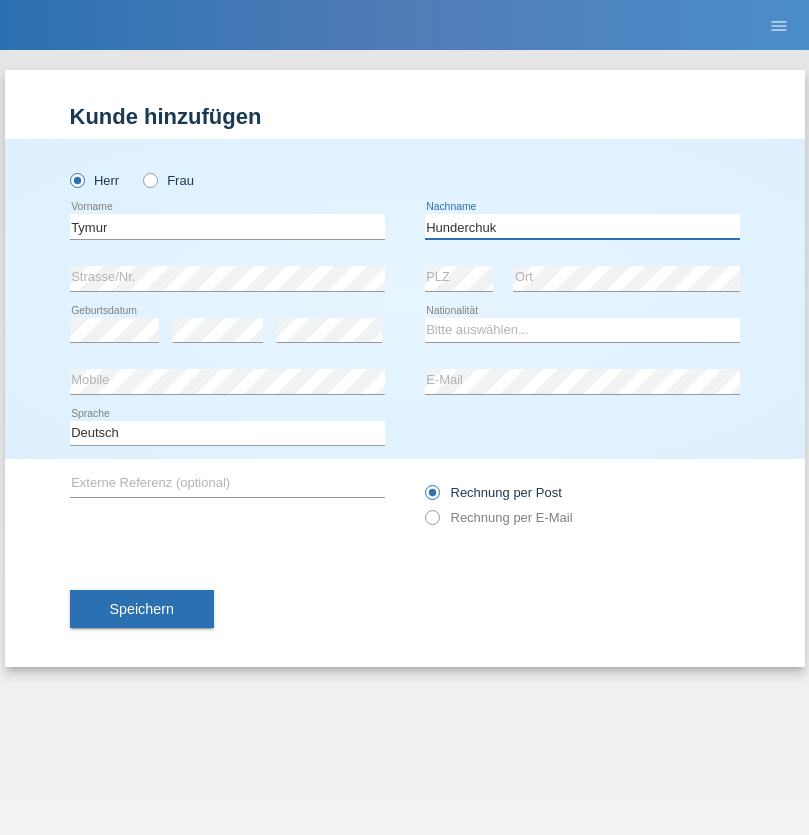 type on "Hunderchuk" 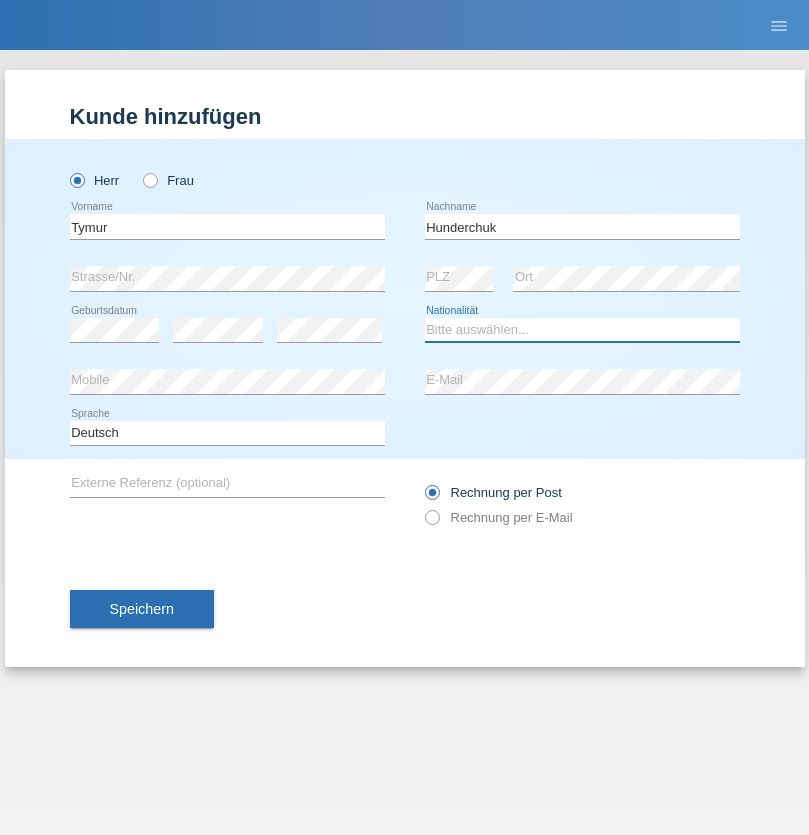 select on "UA" 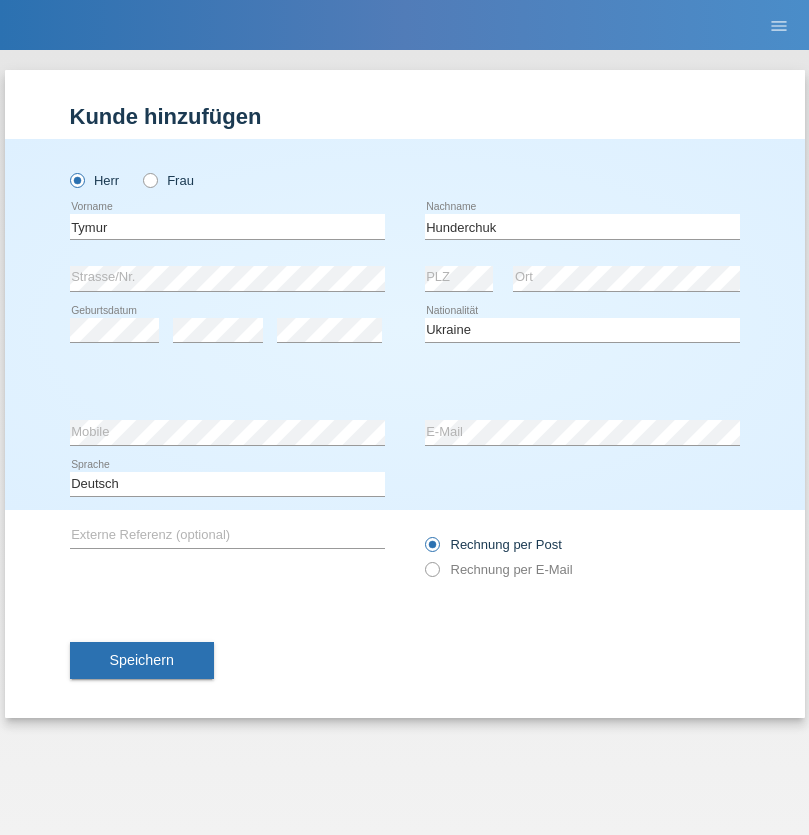 select on "C" 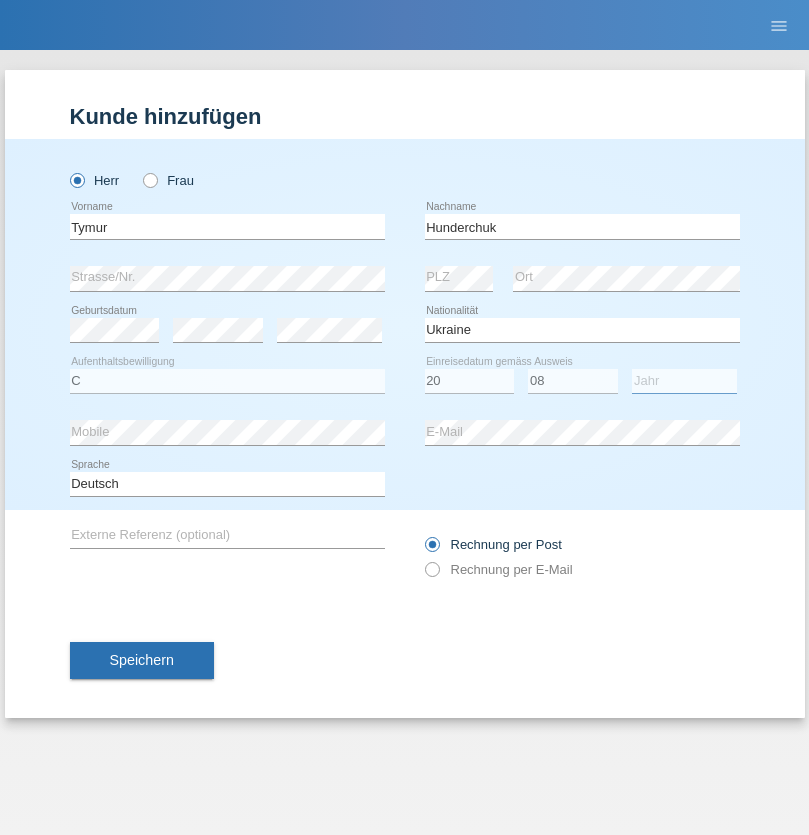 select on "2021" 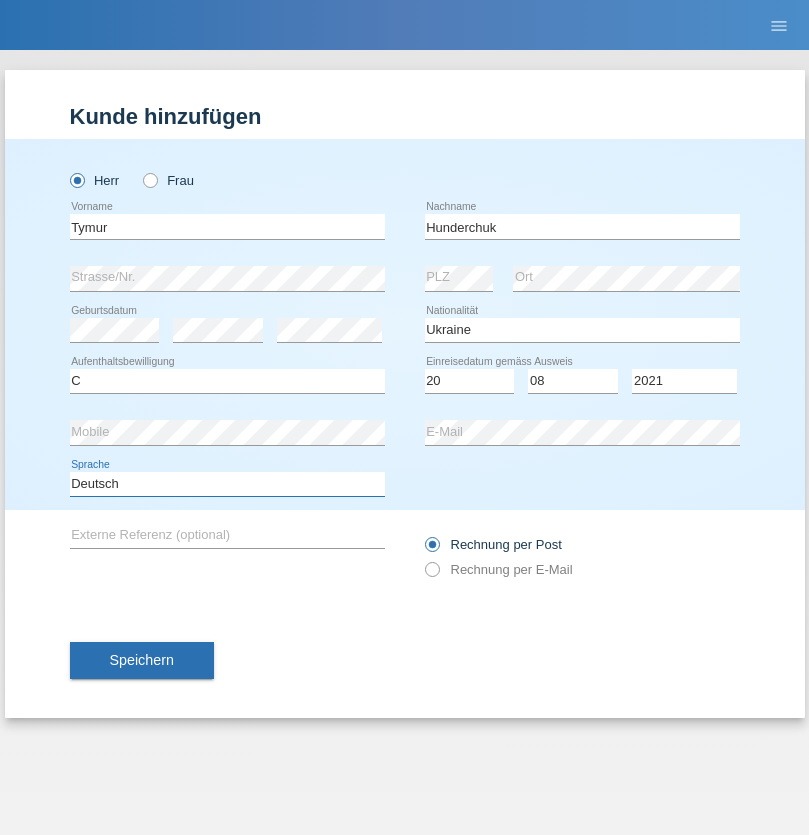 select on "en" 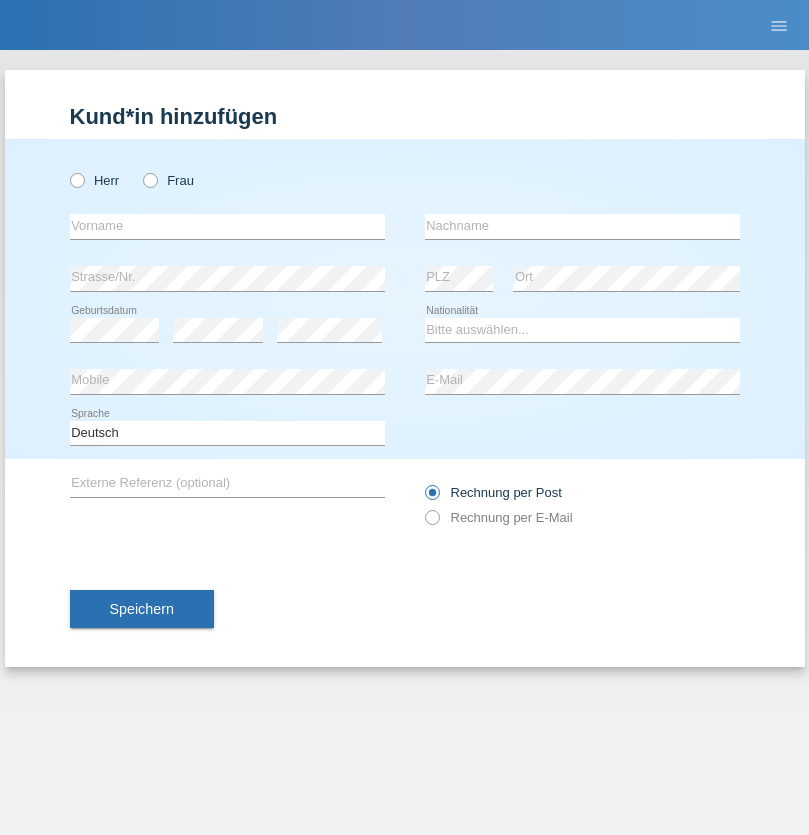 scroll, scrollTop: 0, scrollLeft: 0, axis: both 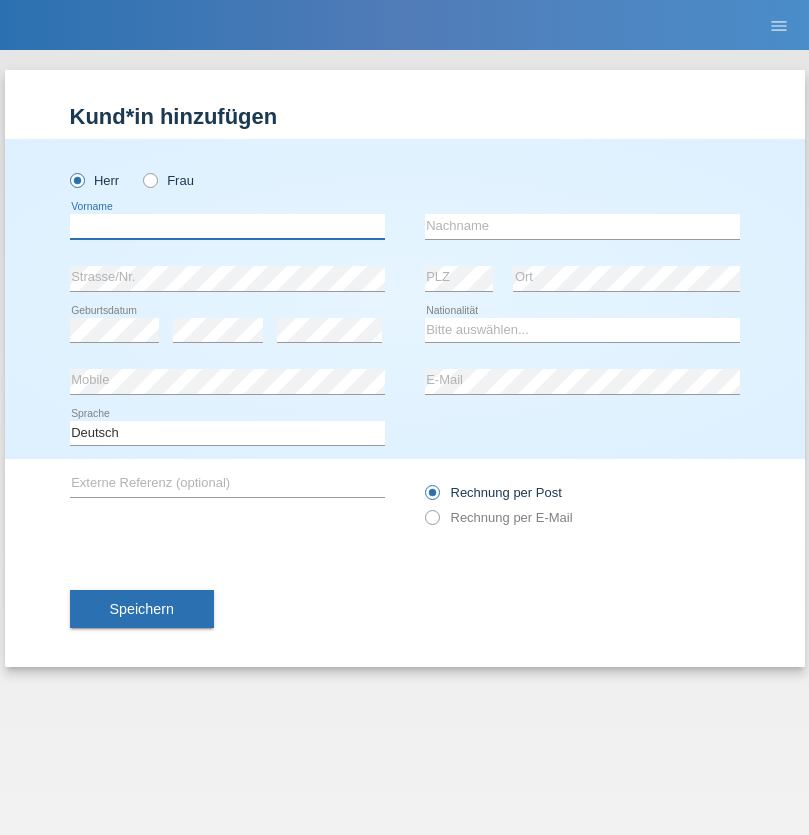 click at bounding box center (227, 226) 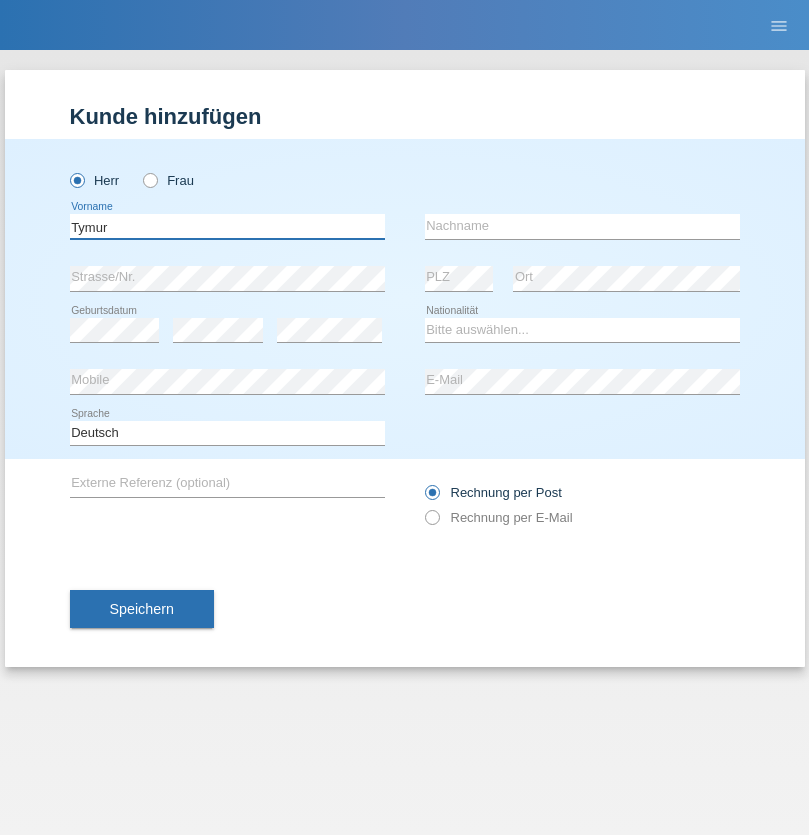 type on "Tymur" 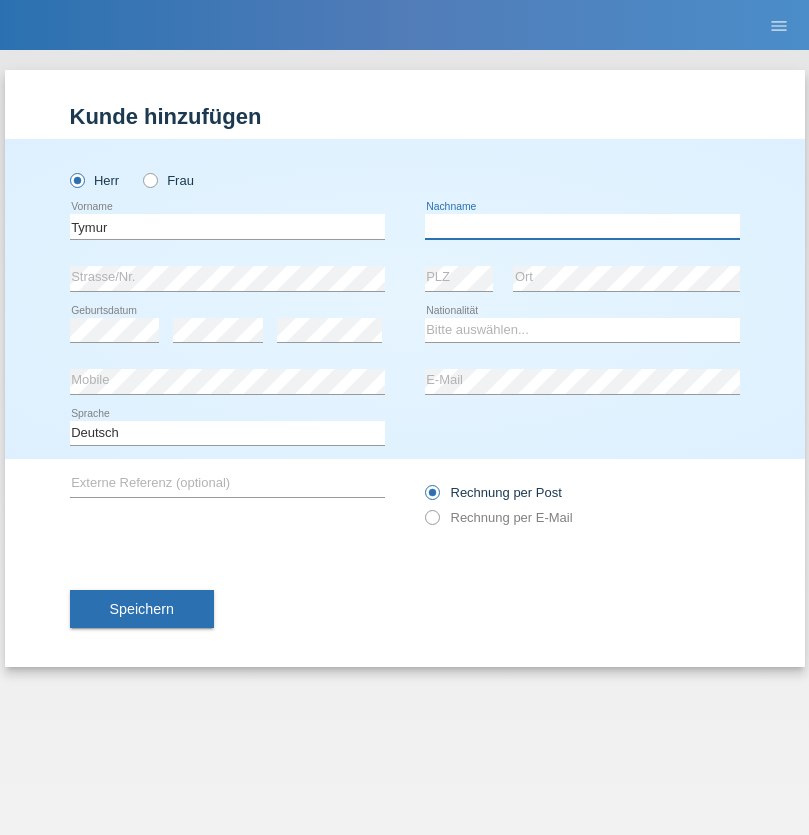 click at bounding box center (582, 226) 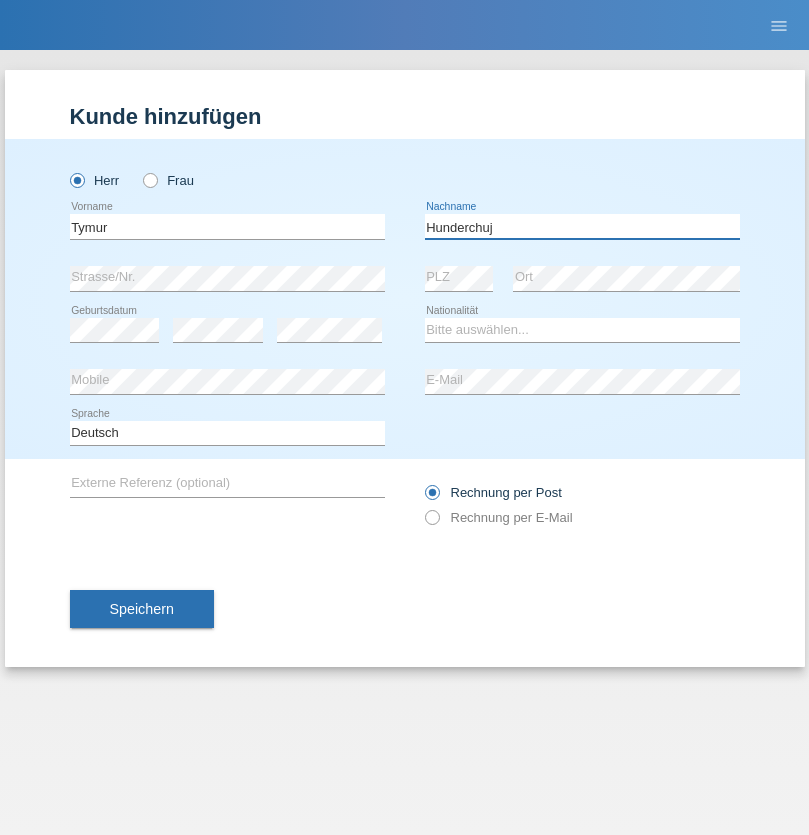 type on "Hunderchuj" 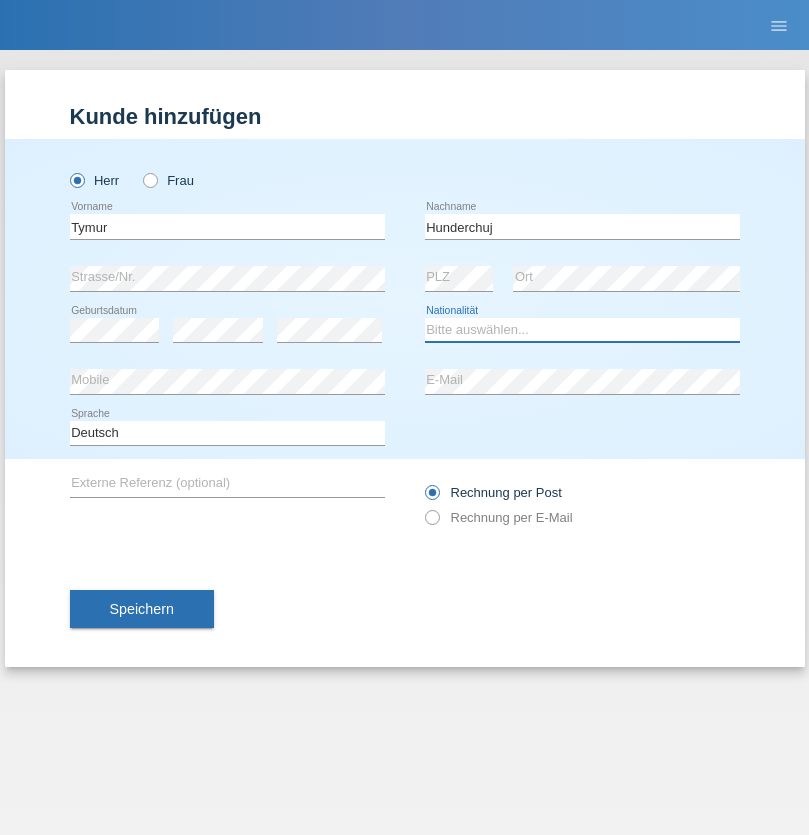 select on "UA" 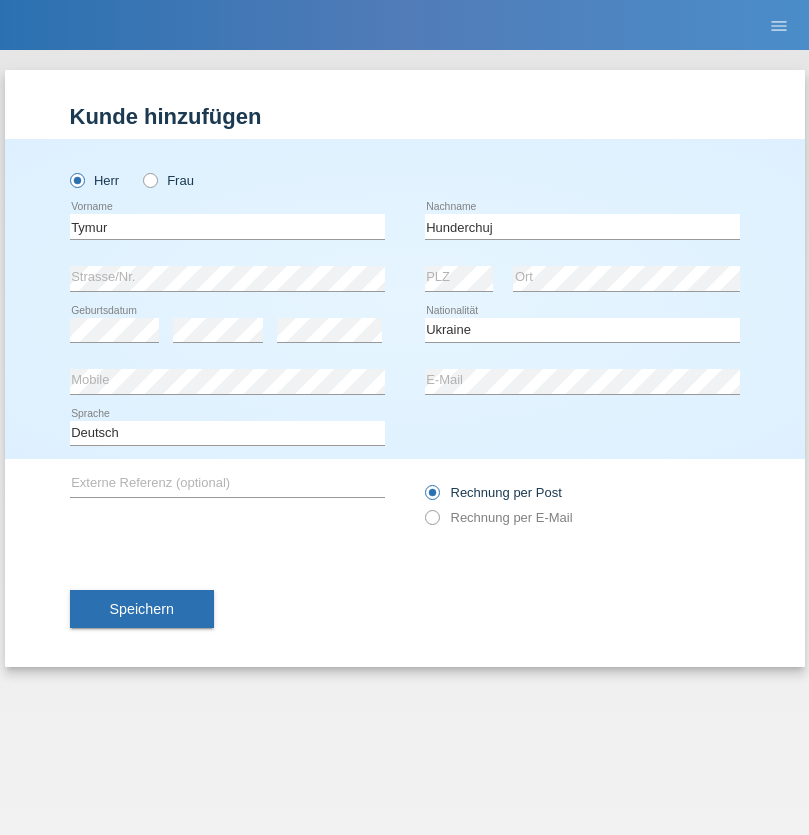 select on "C" 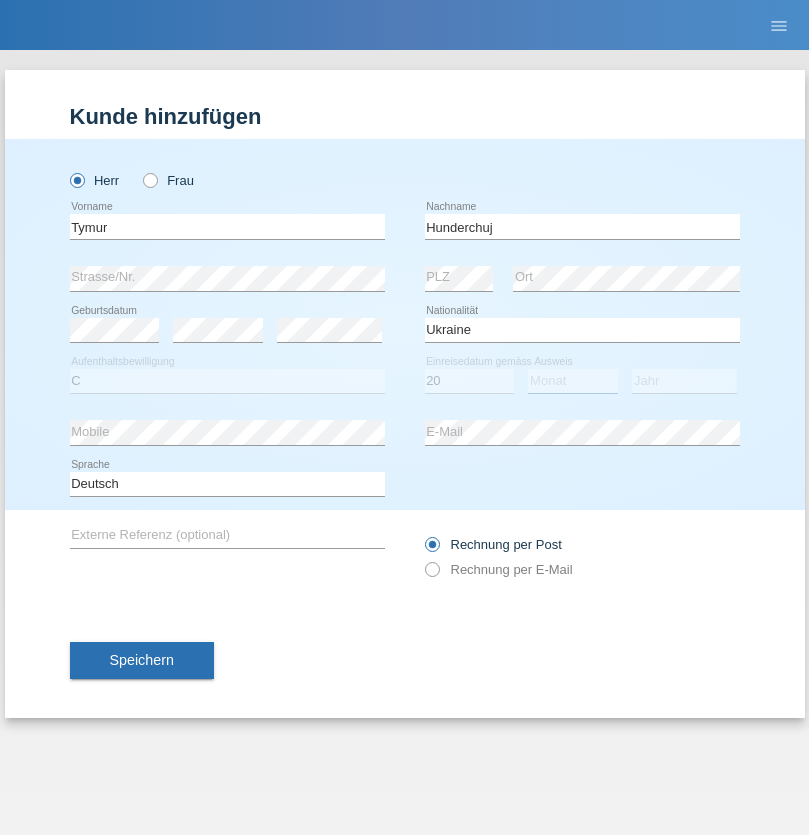 select on "08" 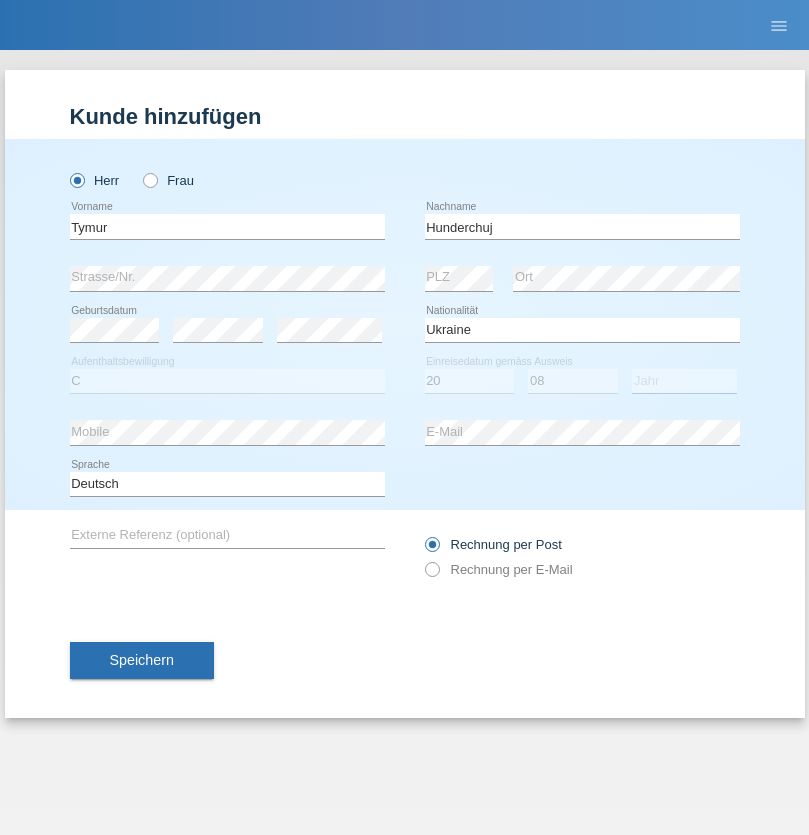 select on "2021" 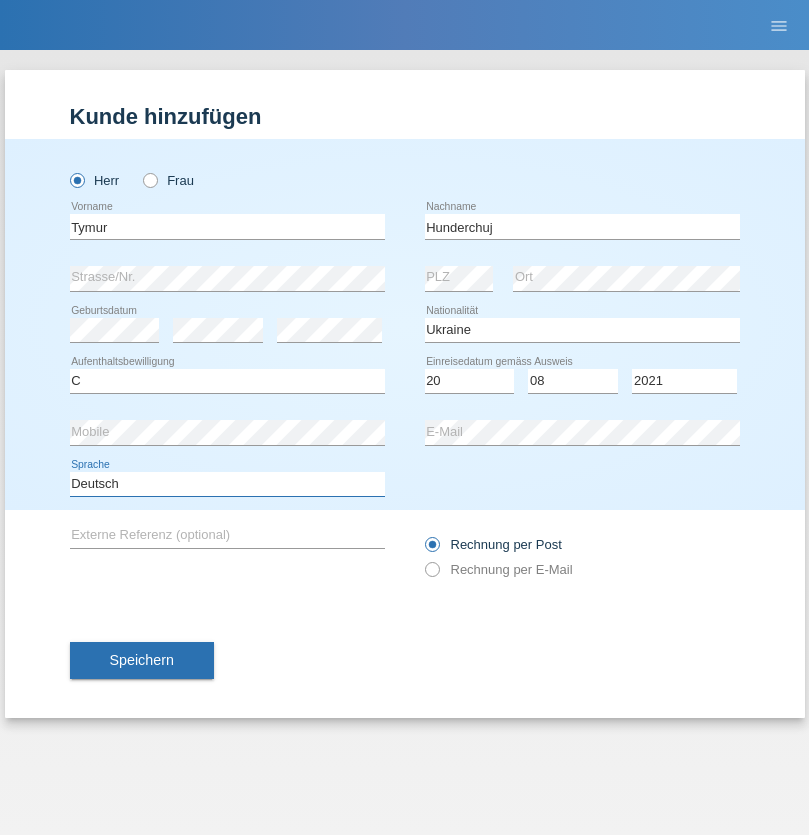 select on "en" 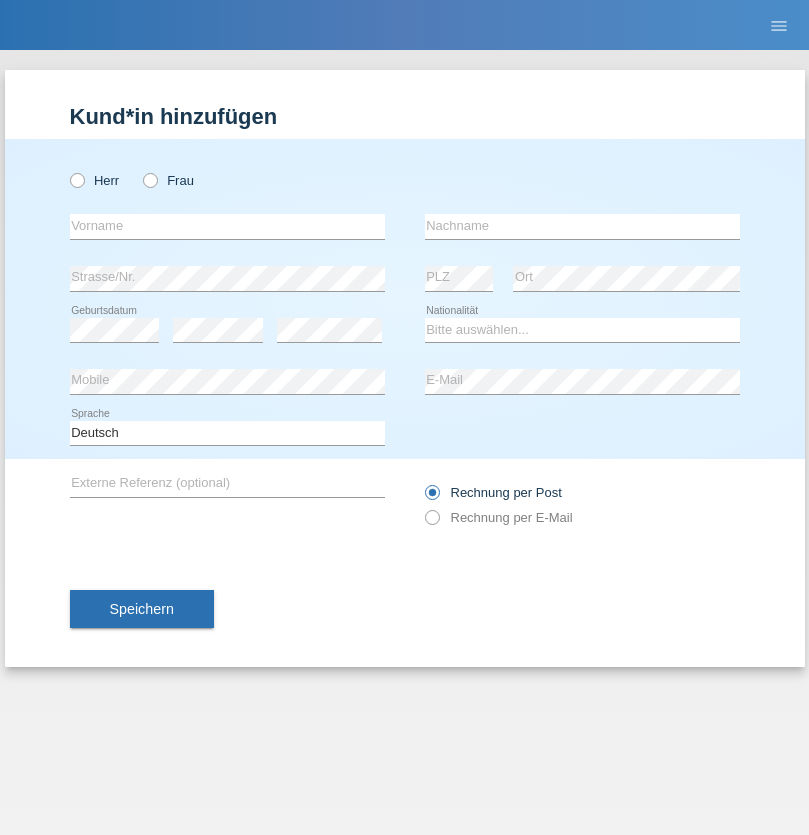 scroll, scrollTop: 0, scrollLeft: 0, axis: both 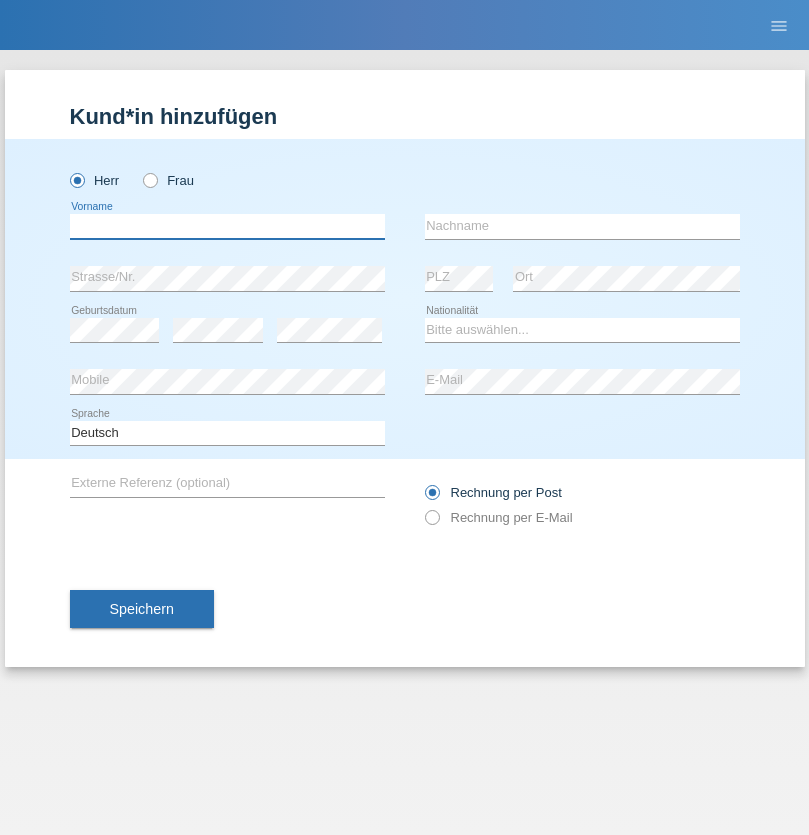 click at bounding box center [227, 226] 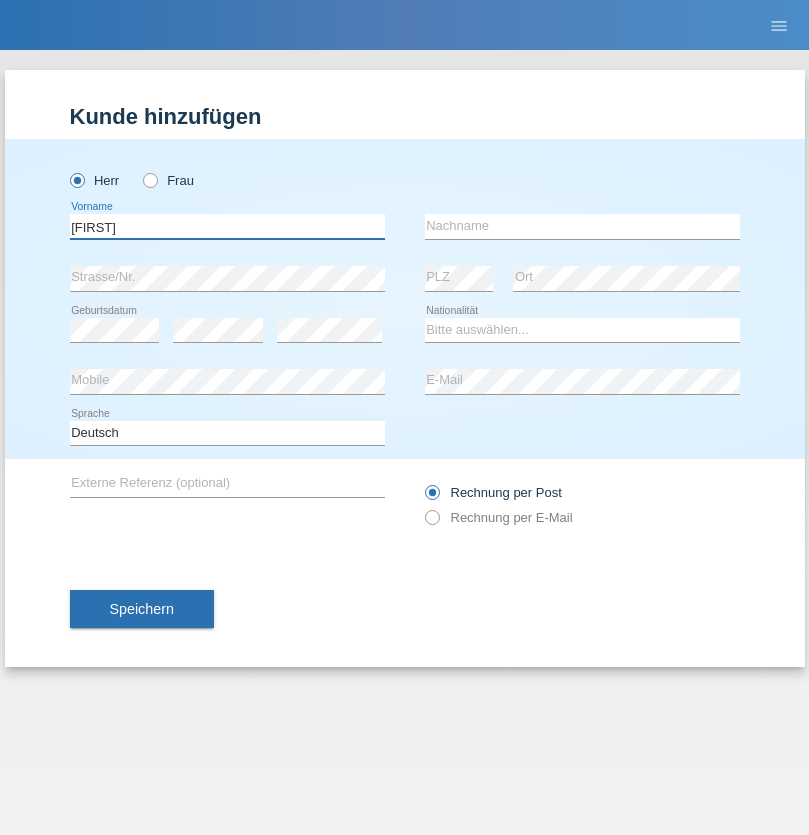 type on "Dominik" 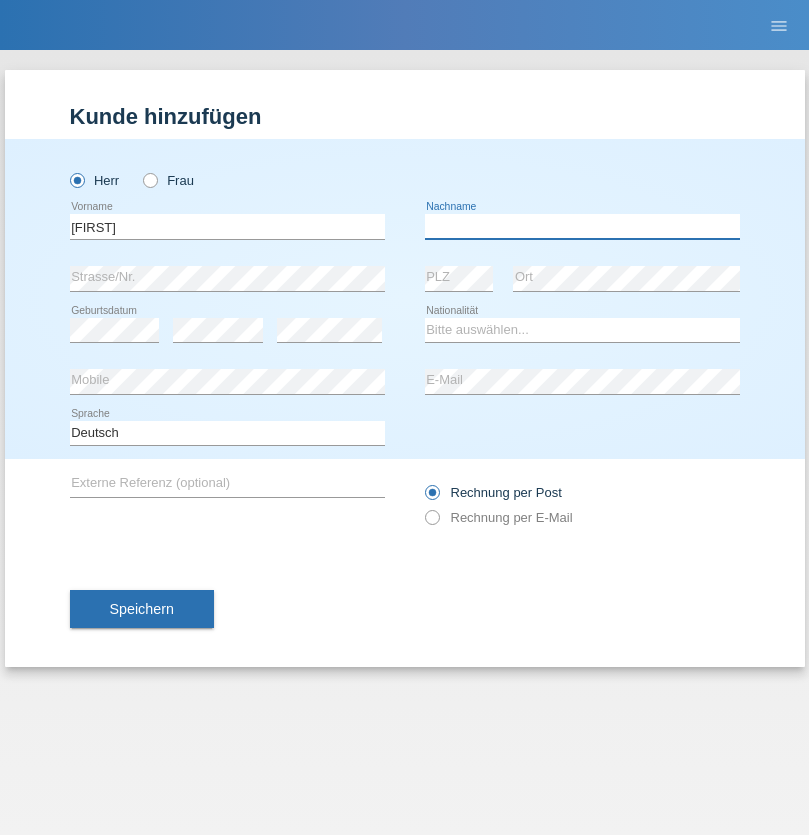 click at bounding box center (582, 226) 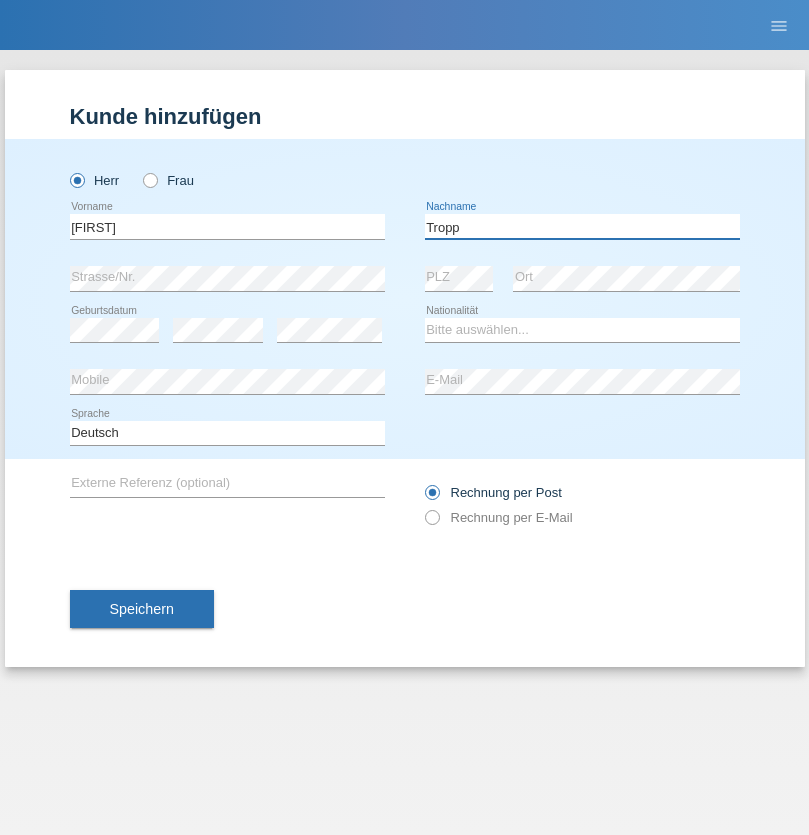 type on "Tropp" 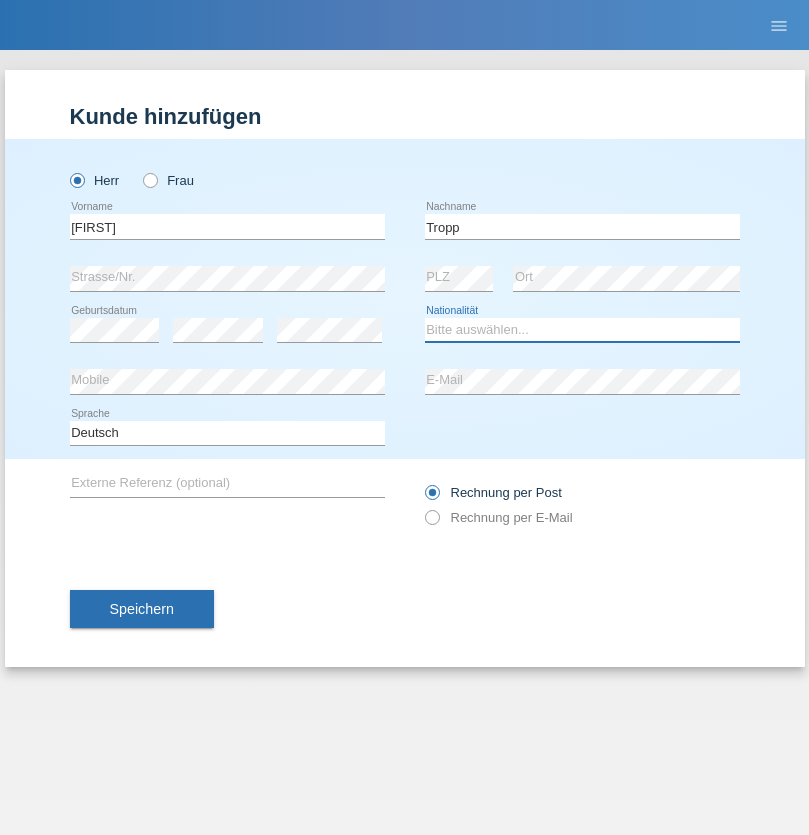 select on "SK" 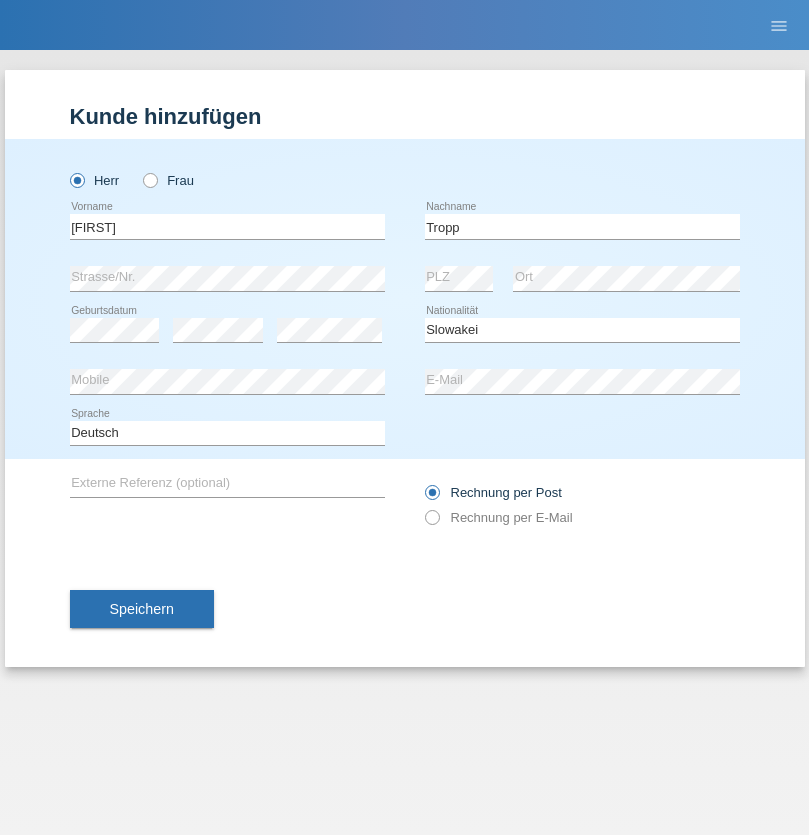 select on "C" 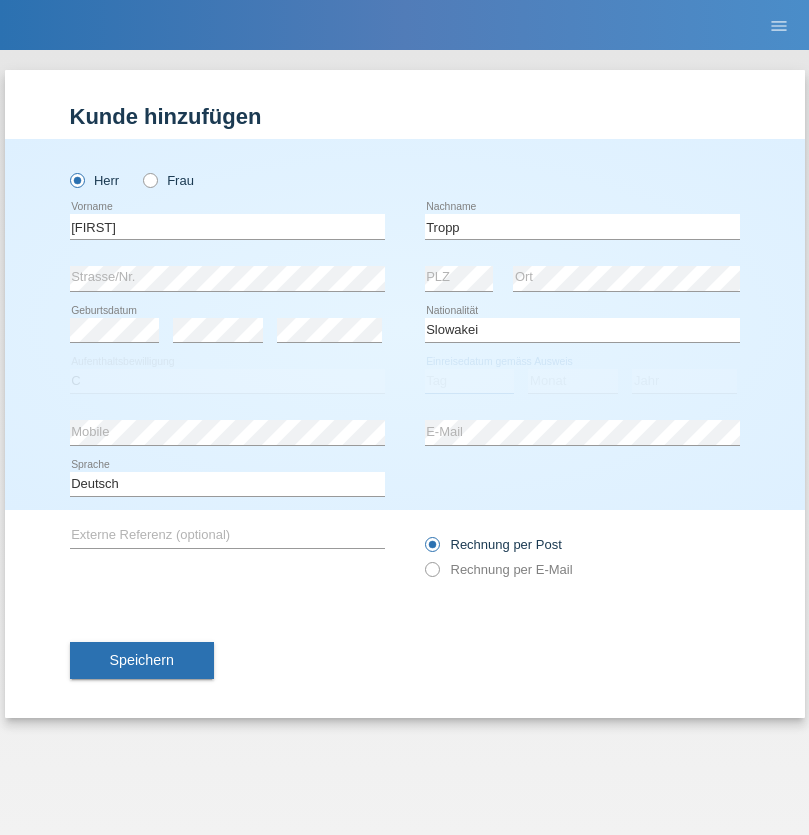 select on "08" 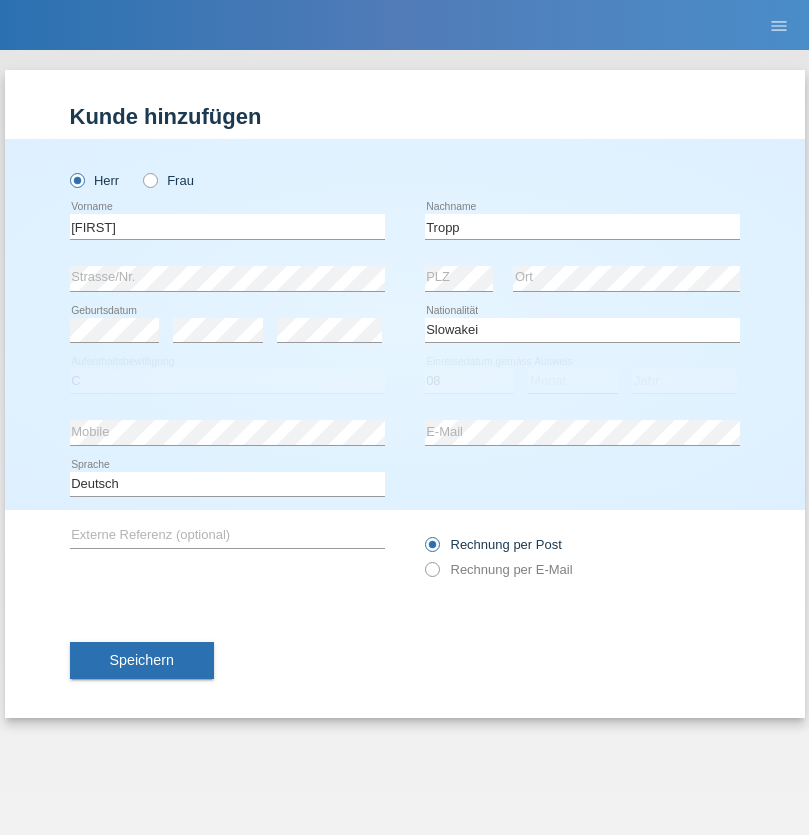 select on "08" 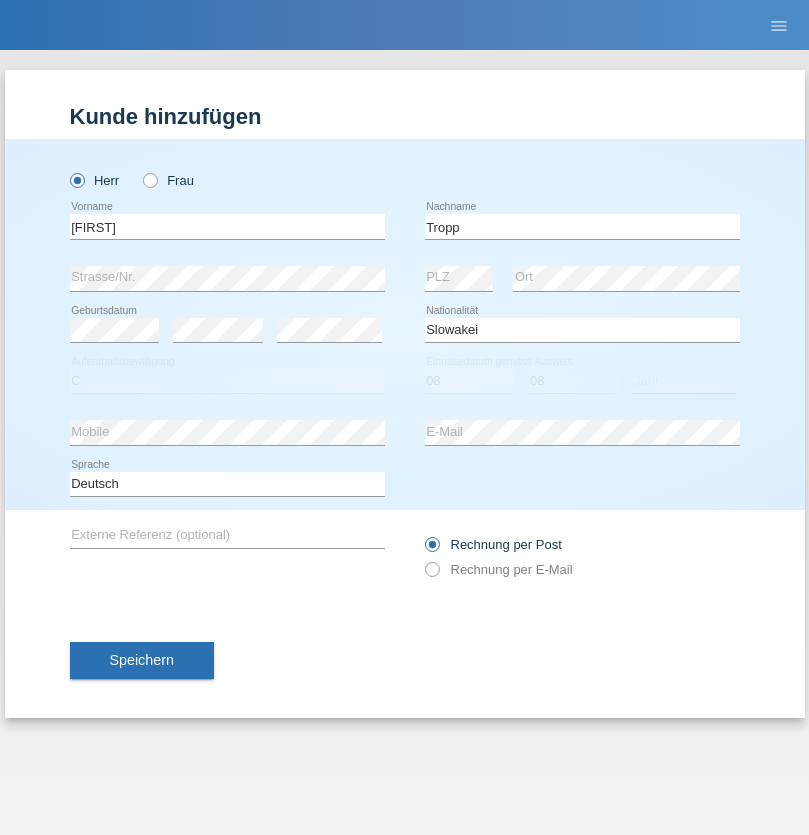 select on "2021" 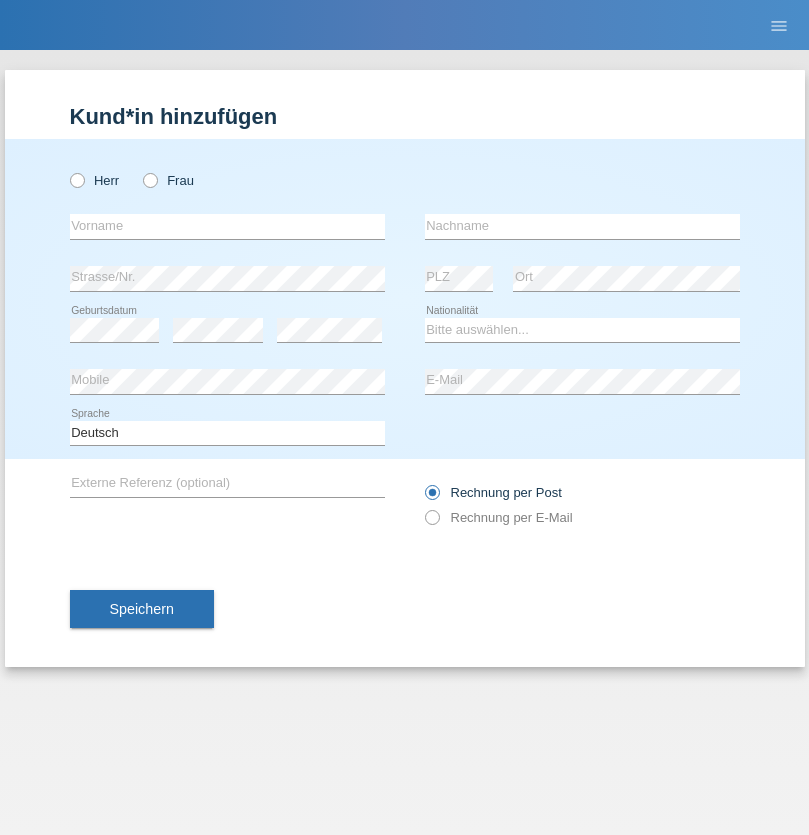 scroll, scrollTop: 0, scrollLeft: 0, axis: both 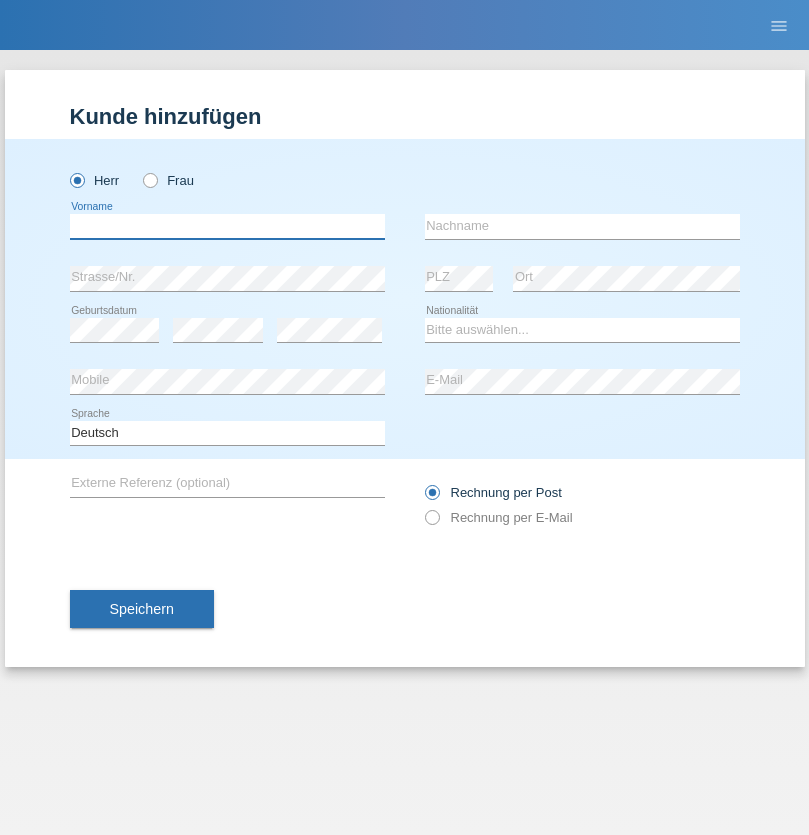 click at bounding box center [227, 226] 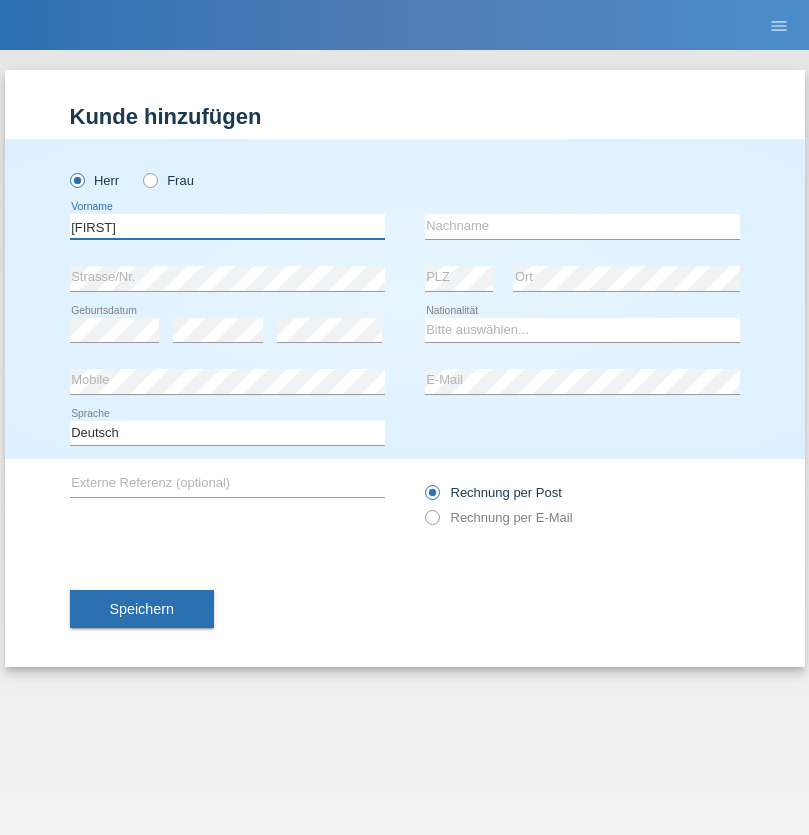 type on "[FIRST]" 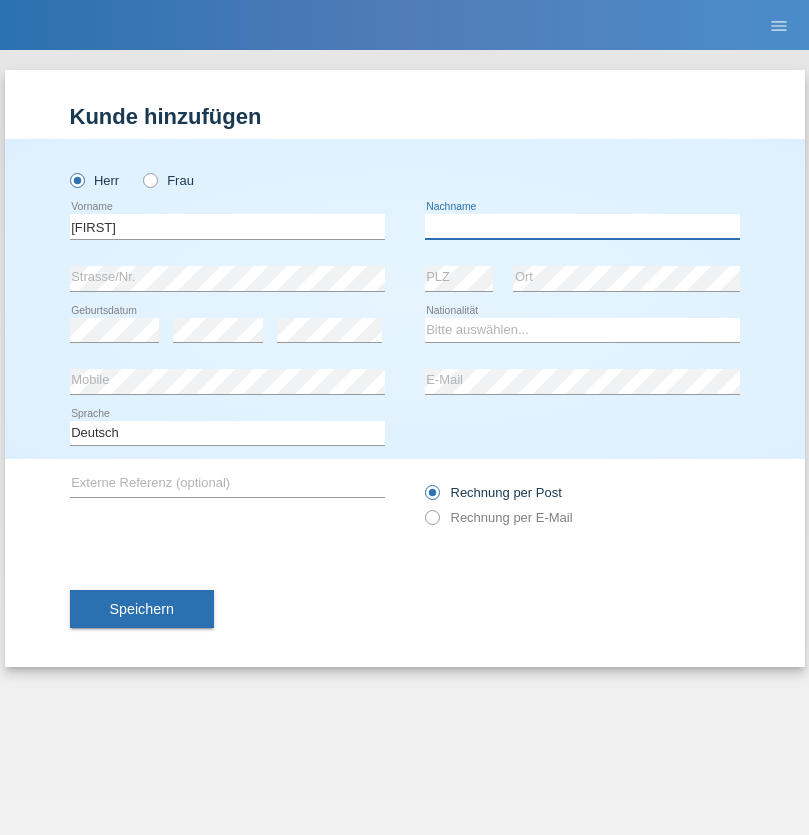 click at bounding box center [582, 226] 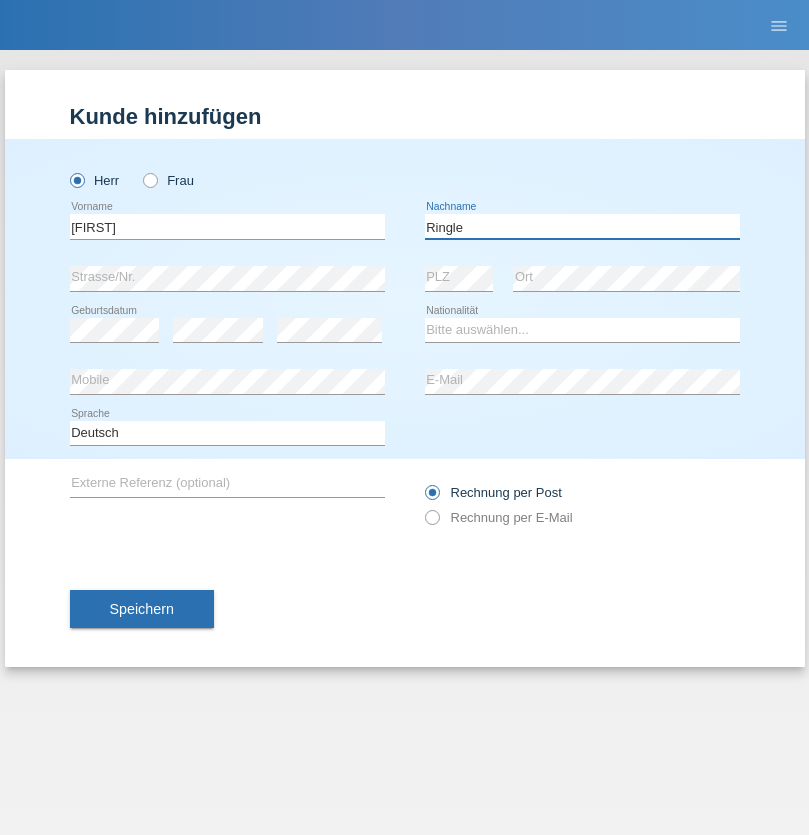 type on "Ringle" 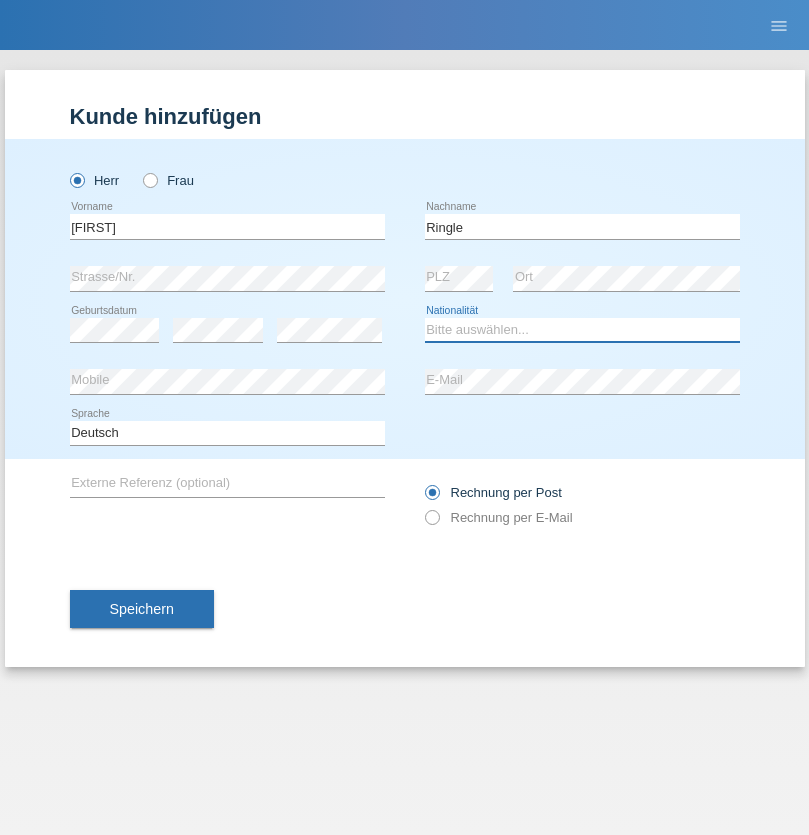 select on "DE" 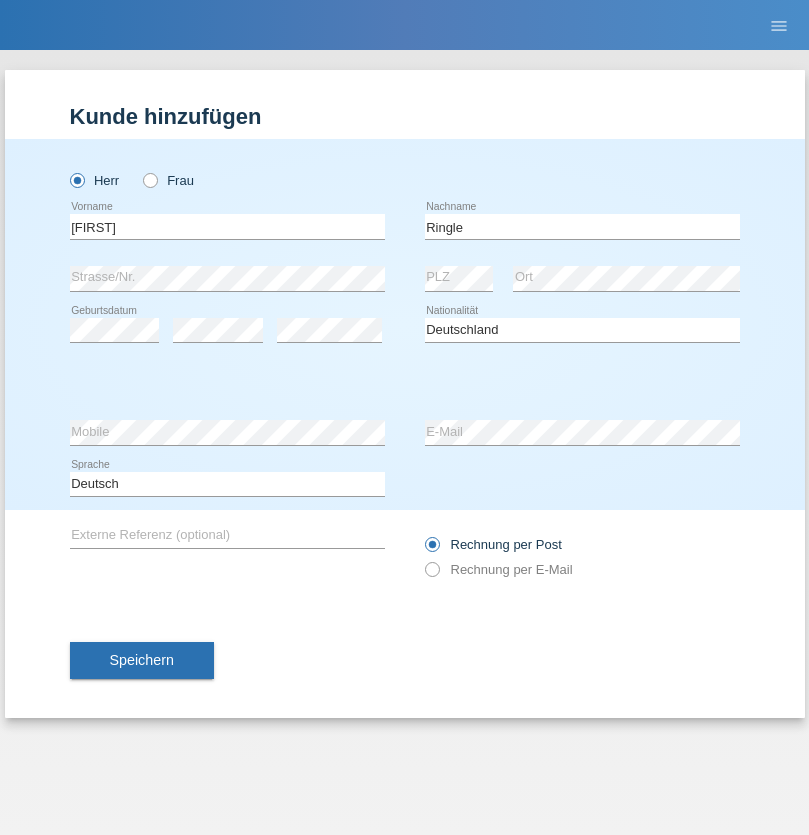 select on "C" 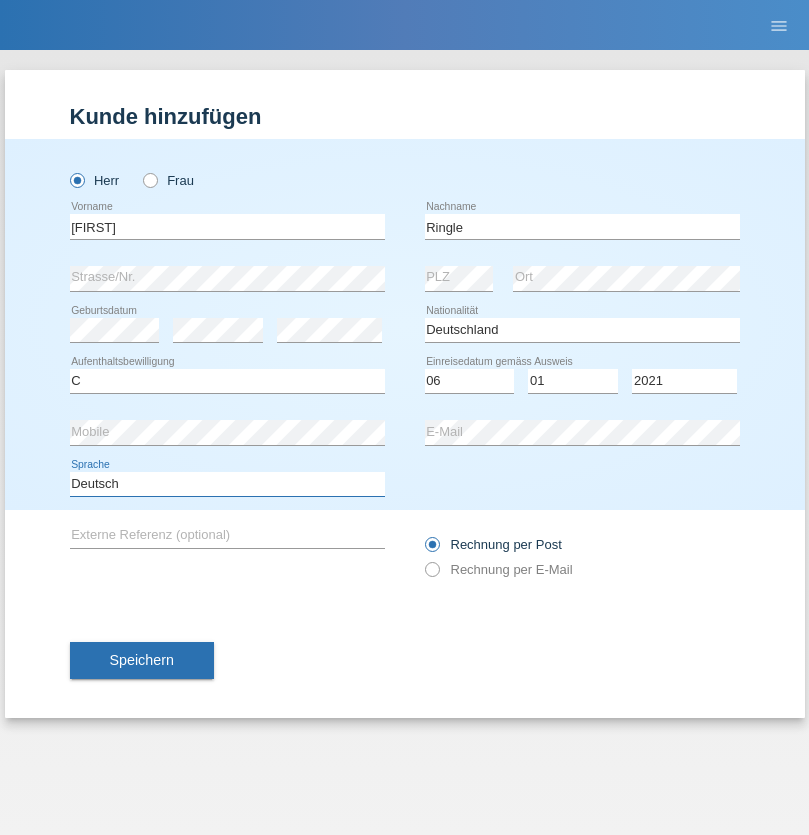 select on "en" 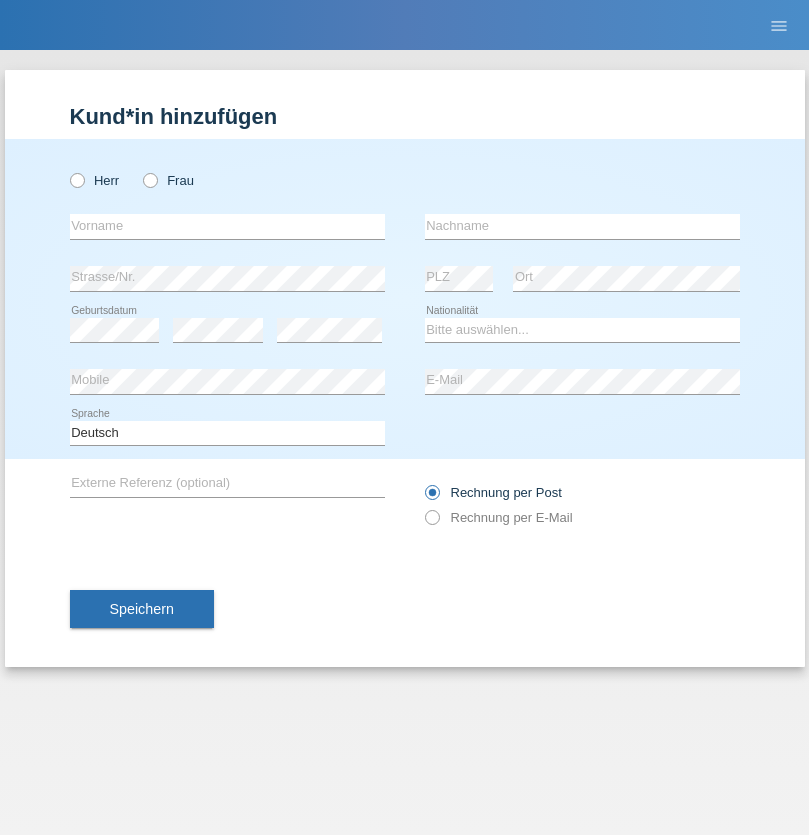 scroll, scrollTop: 0, scrollLeft: 0, axis: both 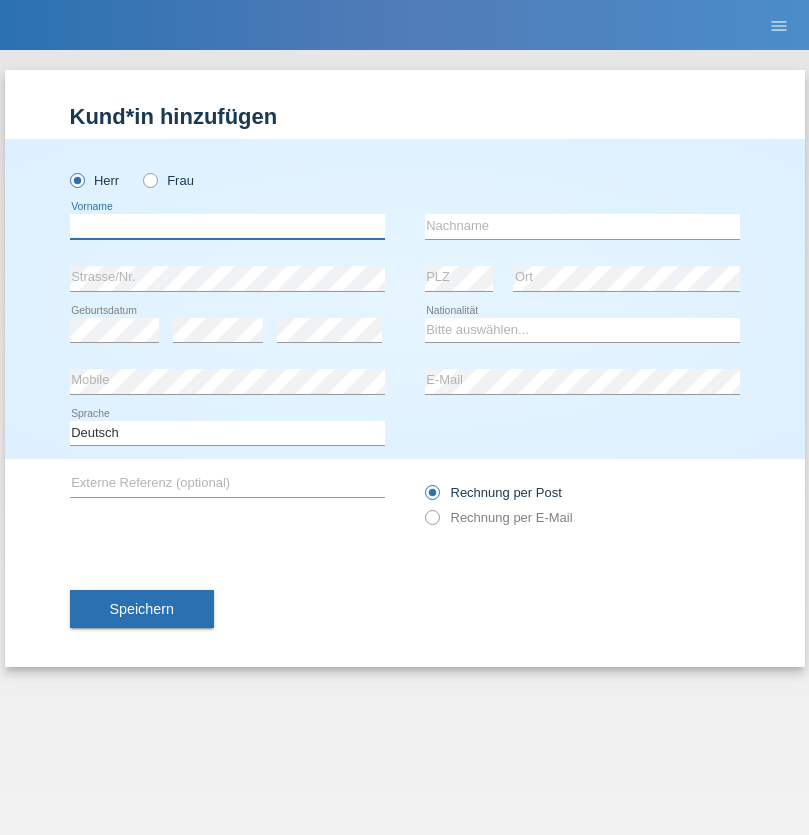 click at bounding box center (227, 226) 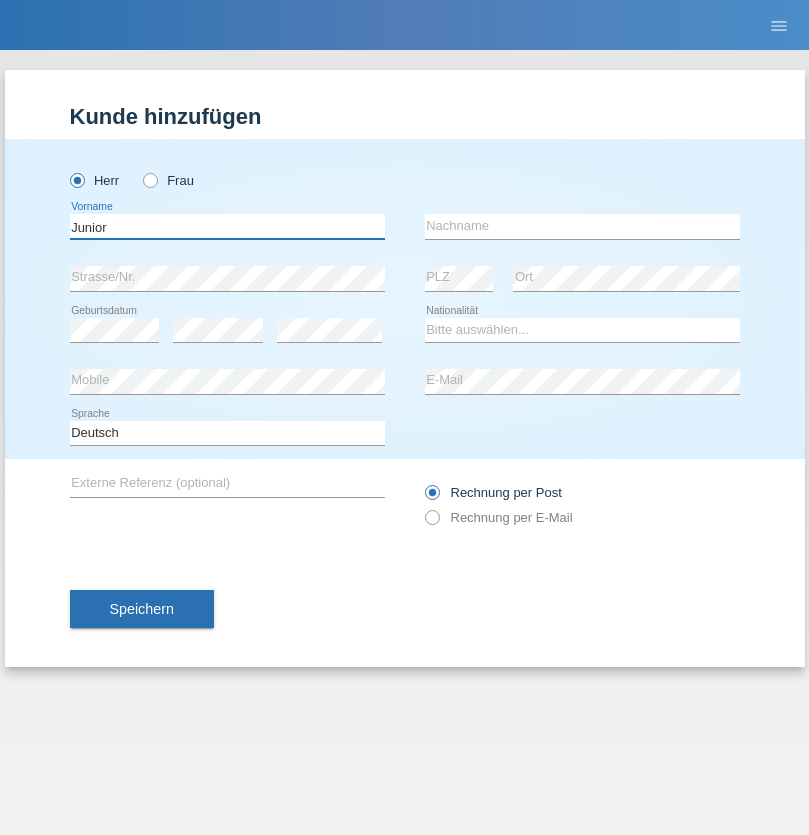 type on "Junior" 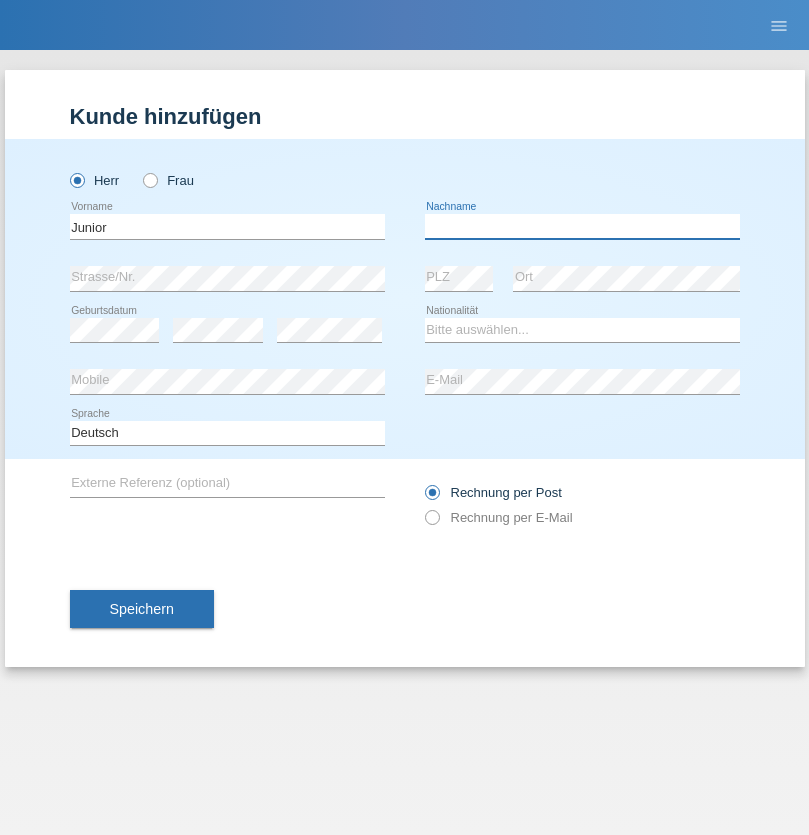 click at bounding box center [582, 226] 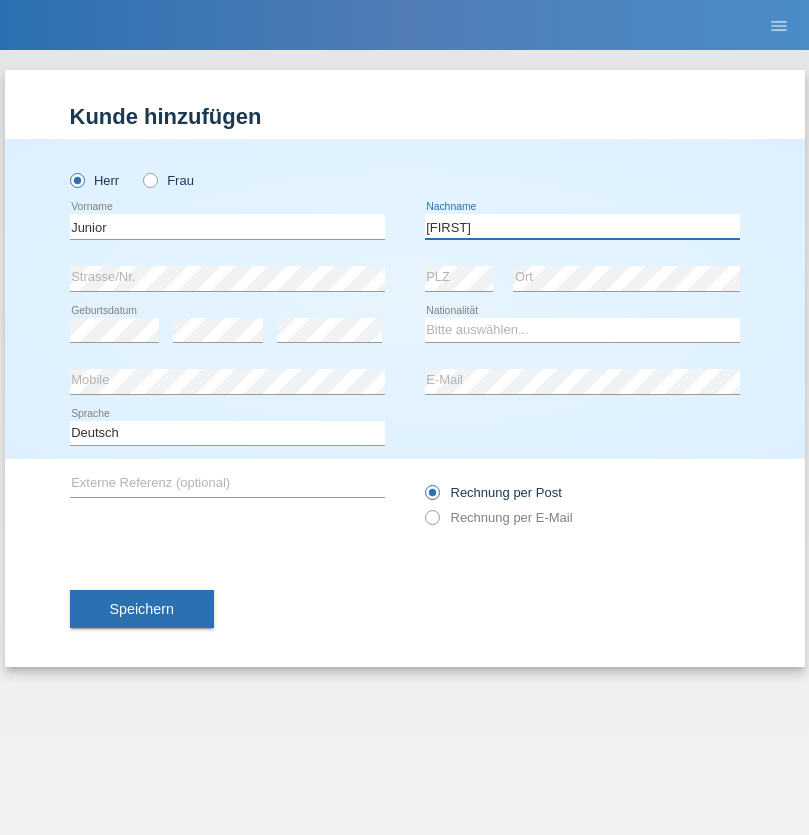 type on "Mauricio" 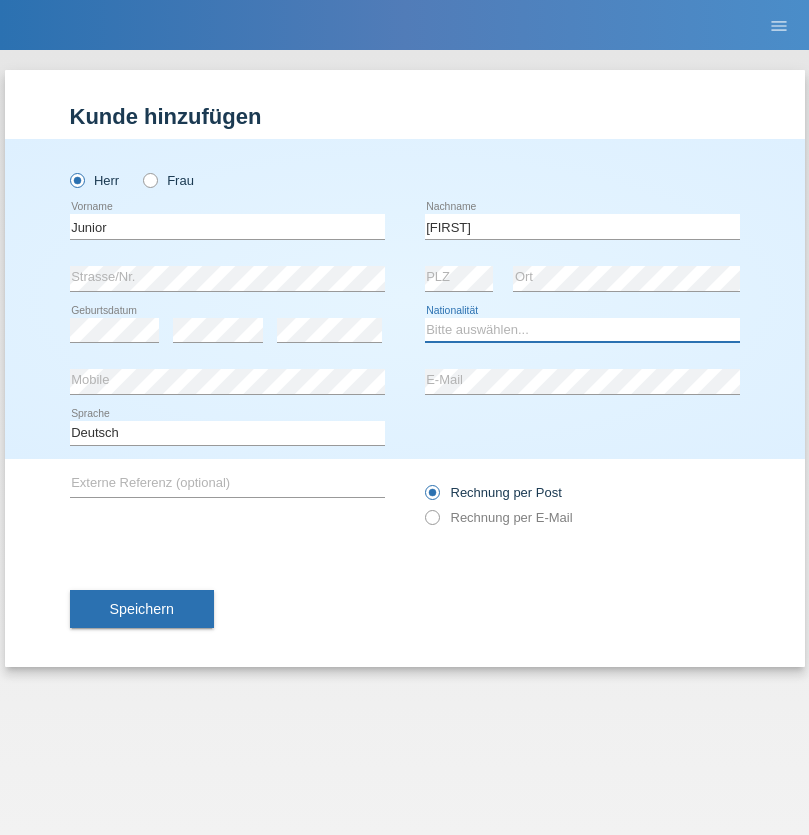 select on "CH" 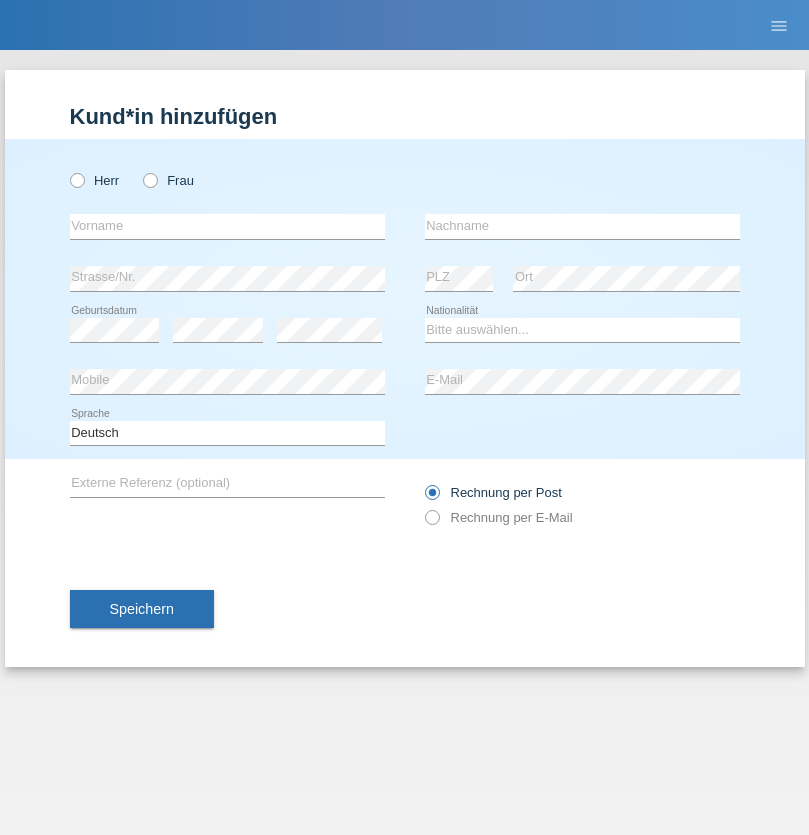 scroll, scrollTop: 0, scrollLeft: 0, axis: both 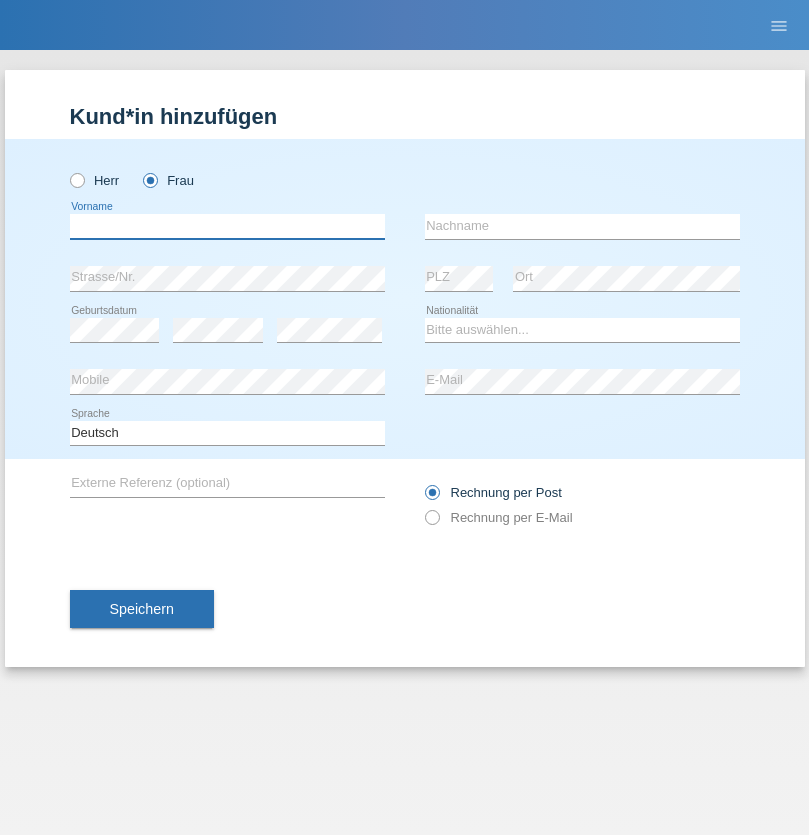 click at bounding box center [227, 226] 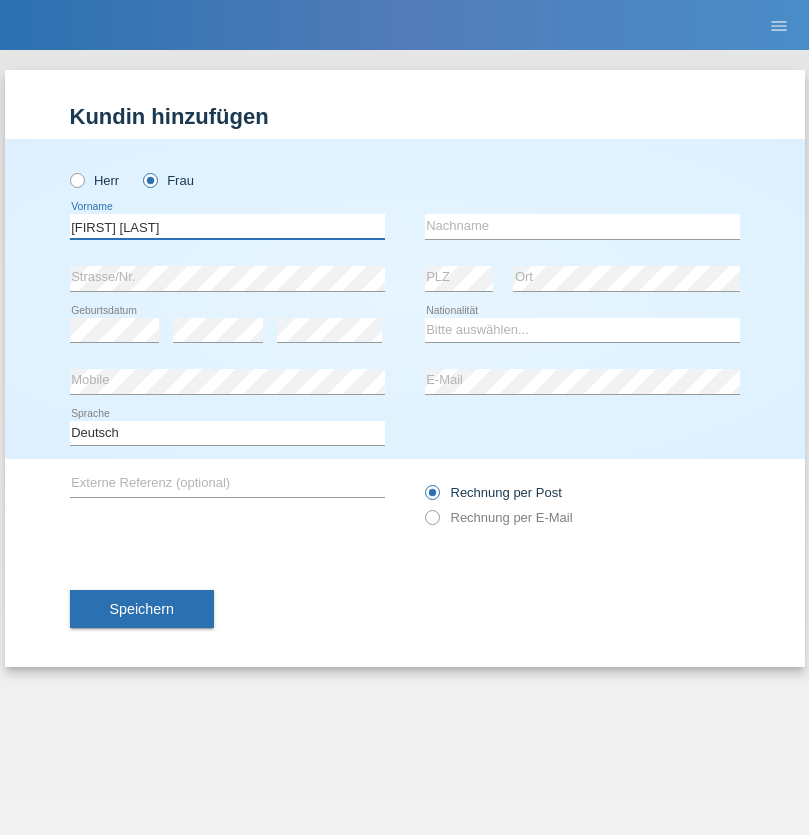 type on "[FIRST] [LAST]" 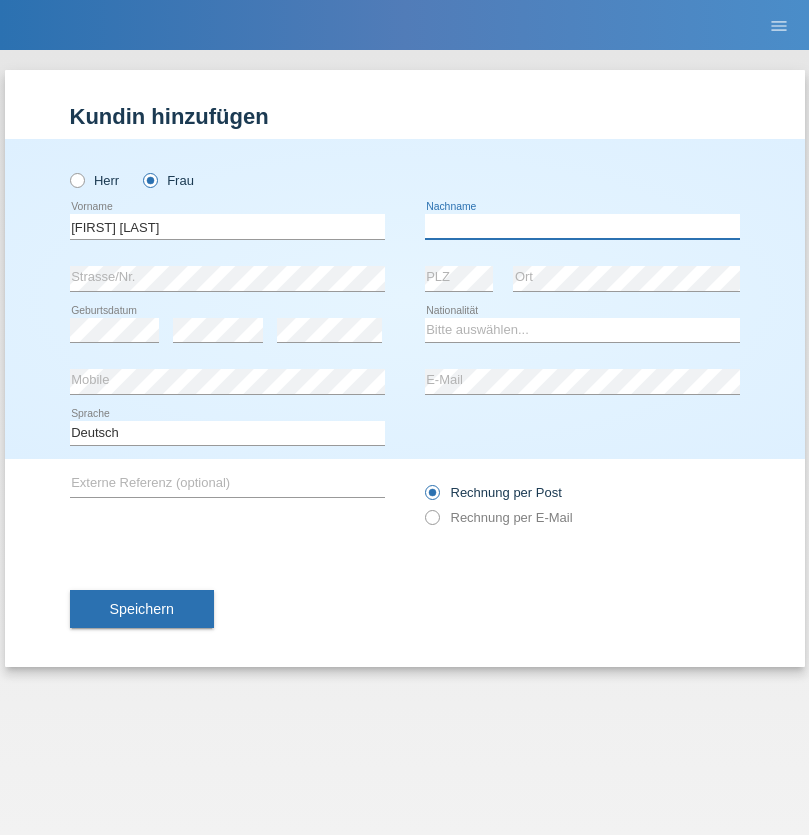 click at bounding box center (582, 226) 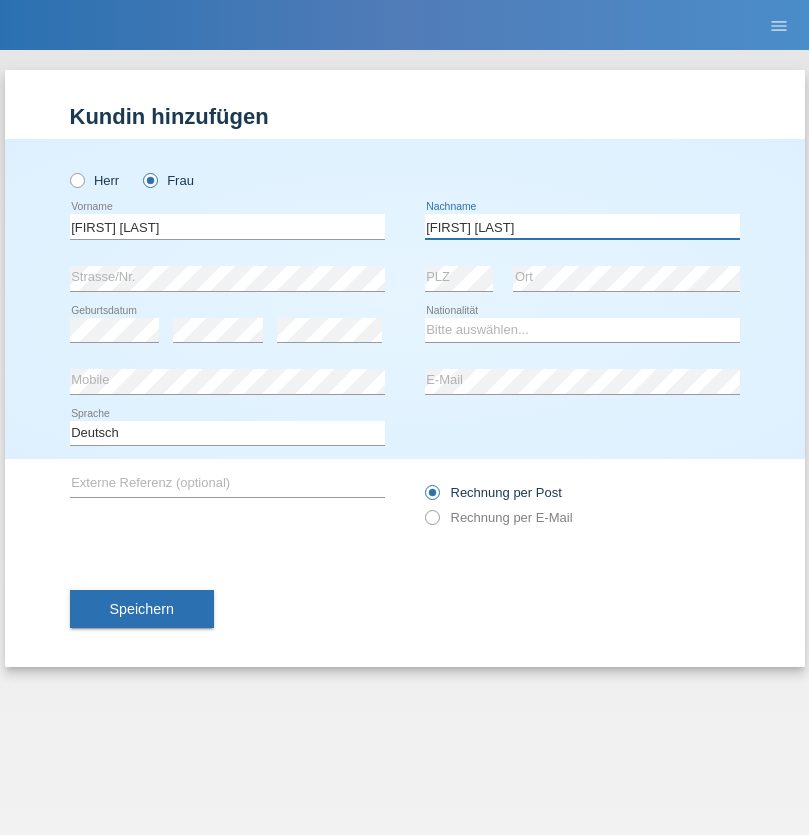 type on "[FIRST] [LAST]" 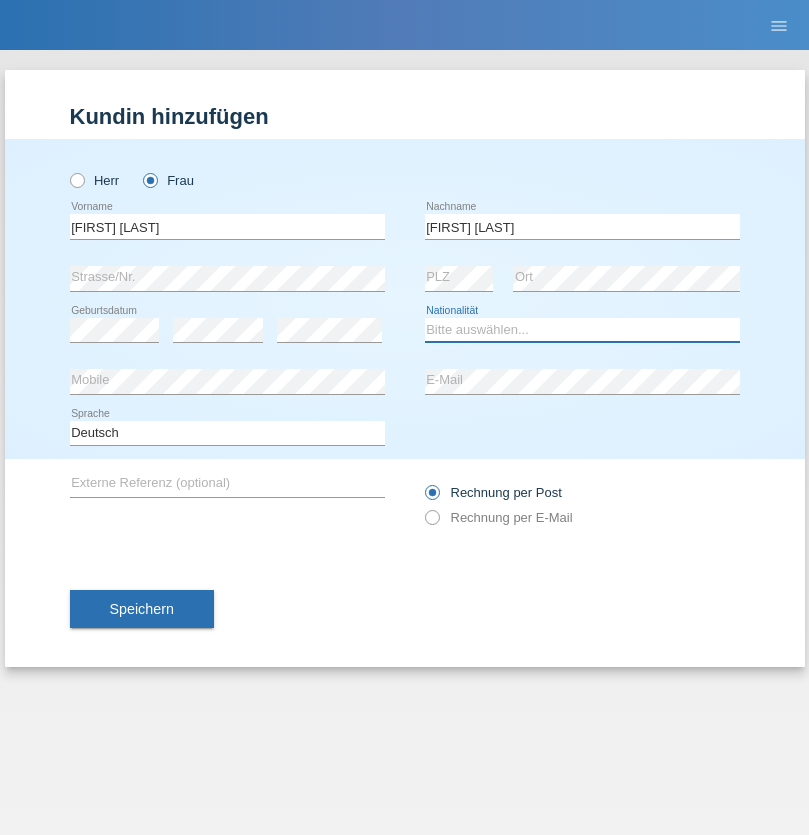 select on "CH" 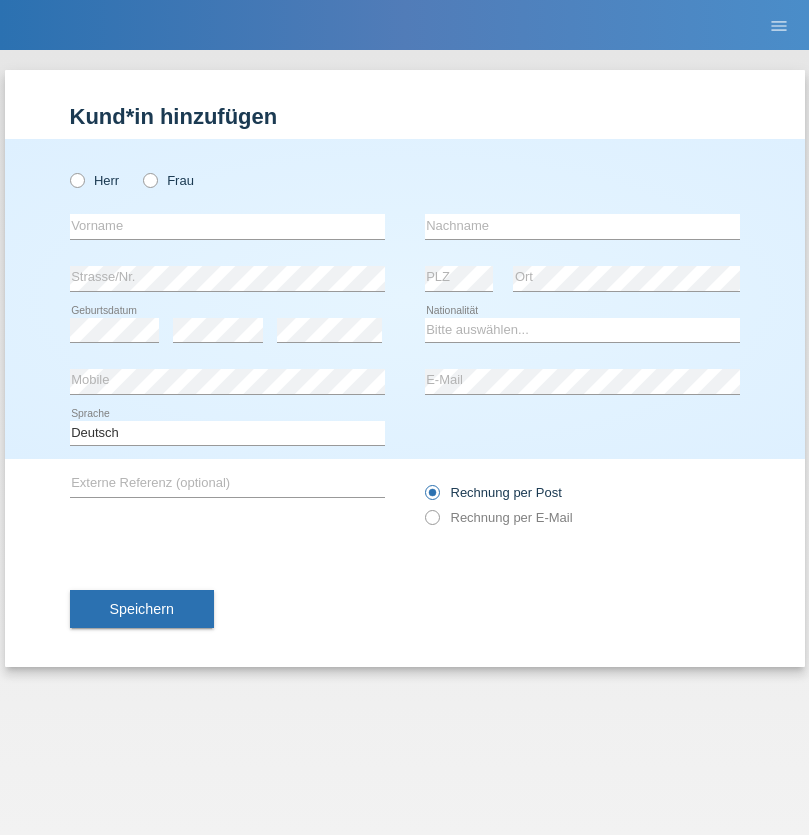 scroll, scrollTop: 0, scrollLeft: 0, axis: both 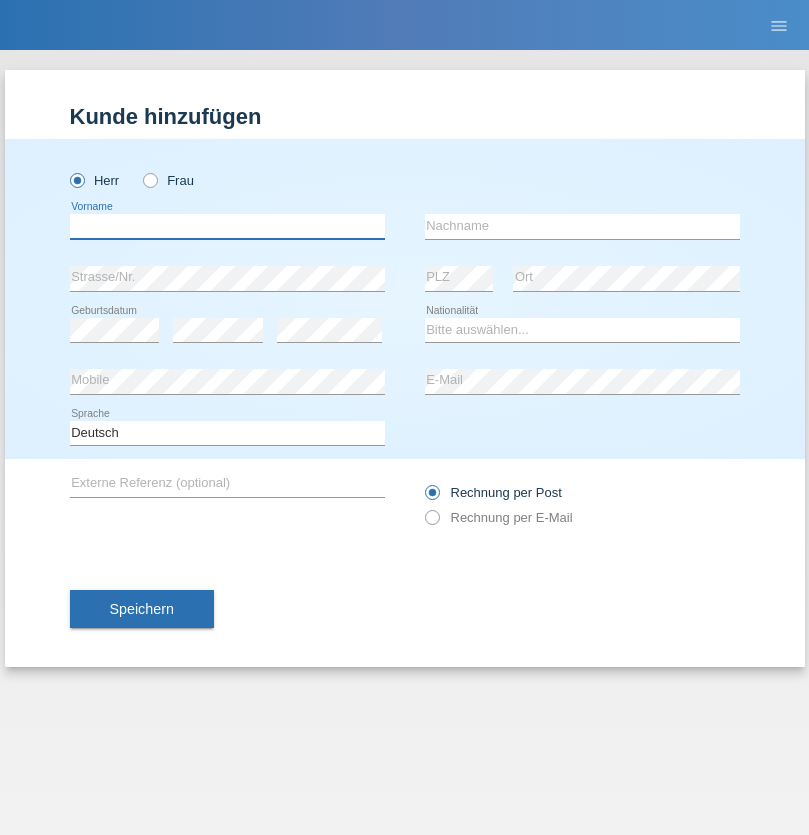 click at bounding box center [227, 226] 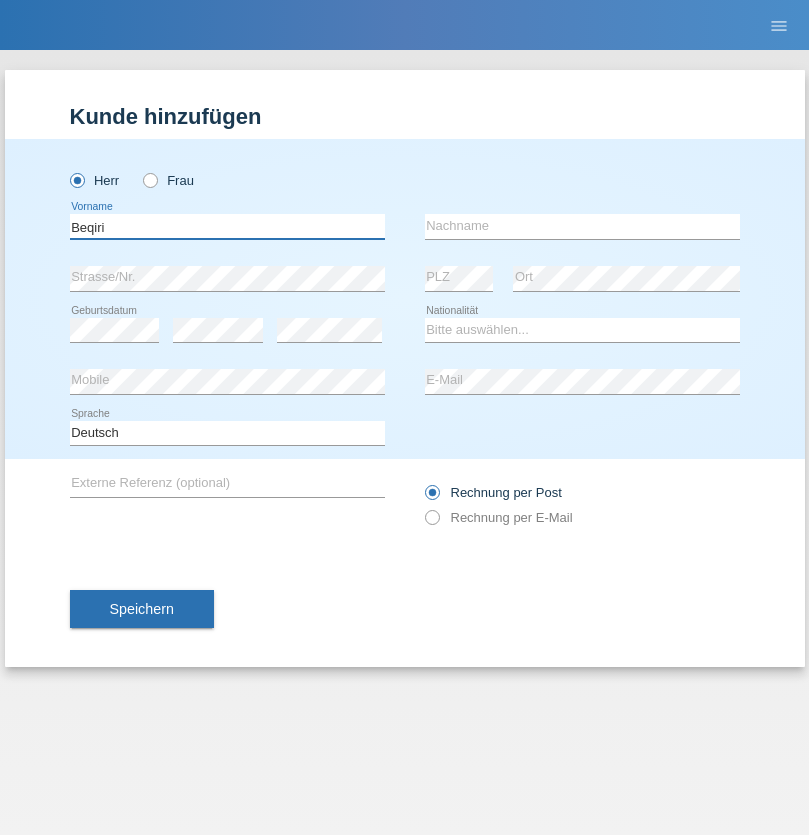 type on "Beqiri" 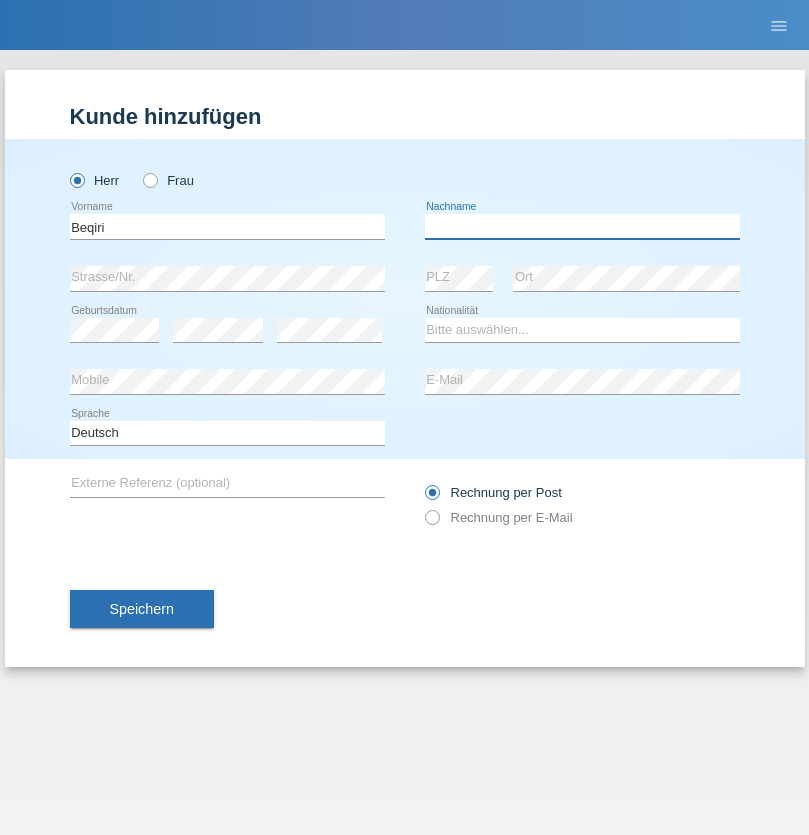 click at bounding box center (582, 226) 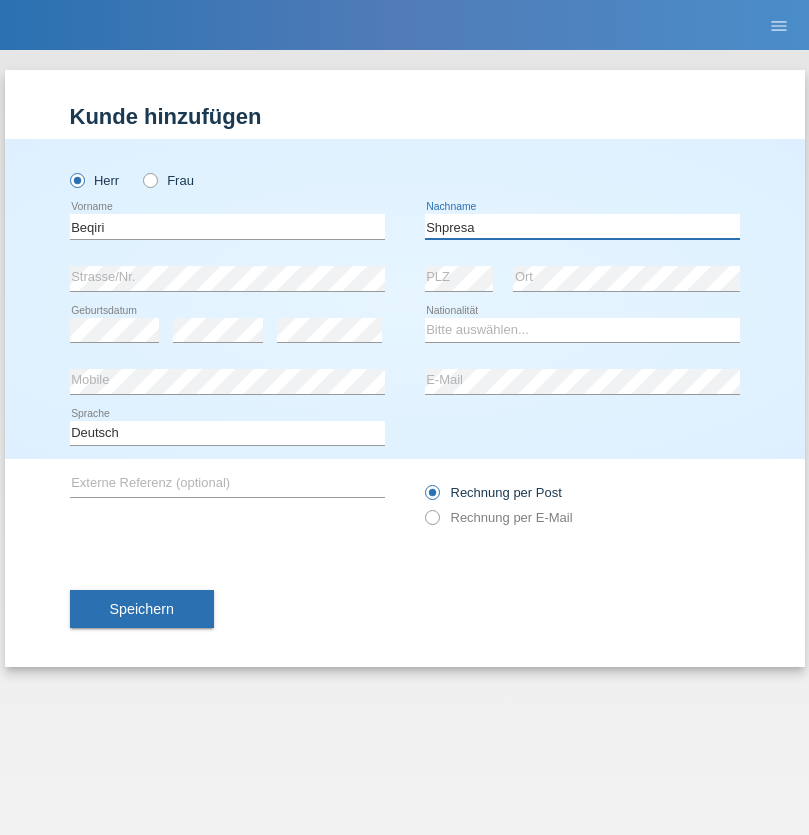 type on "Shpresa" 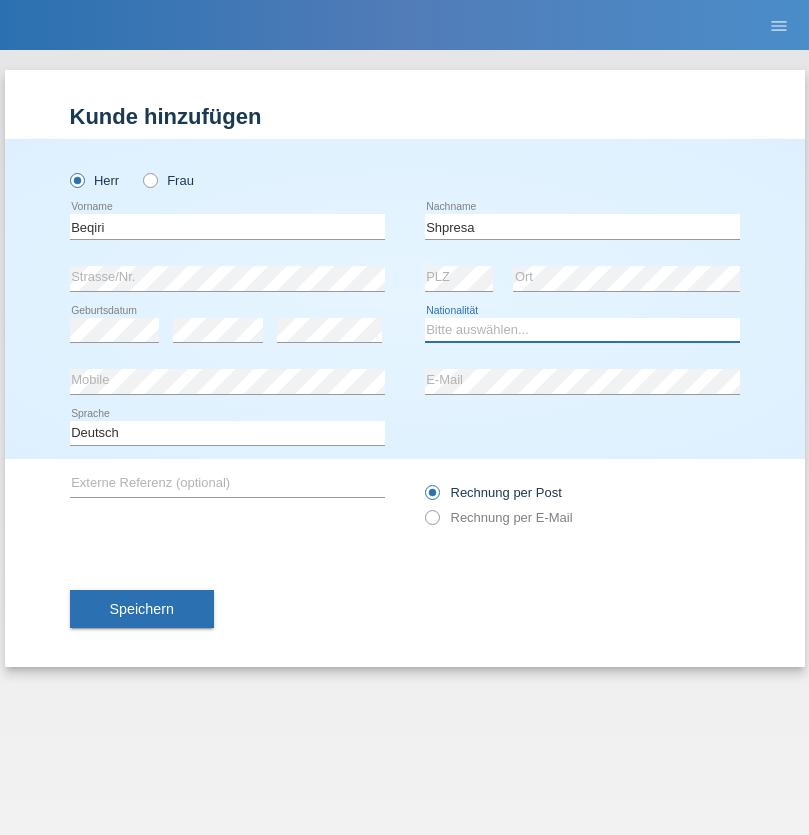 select on "XK" 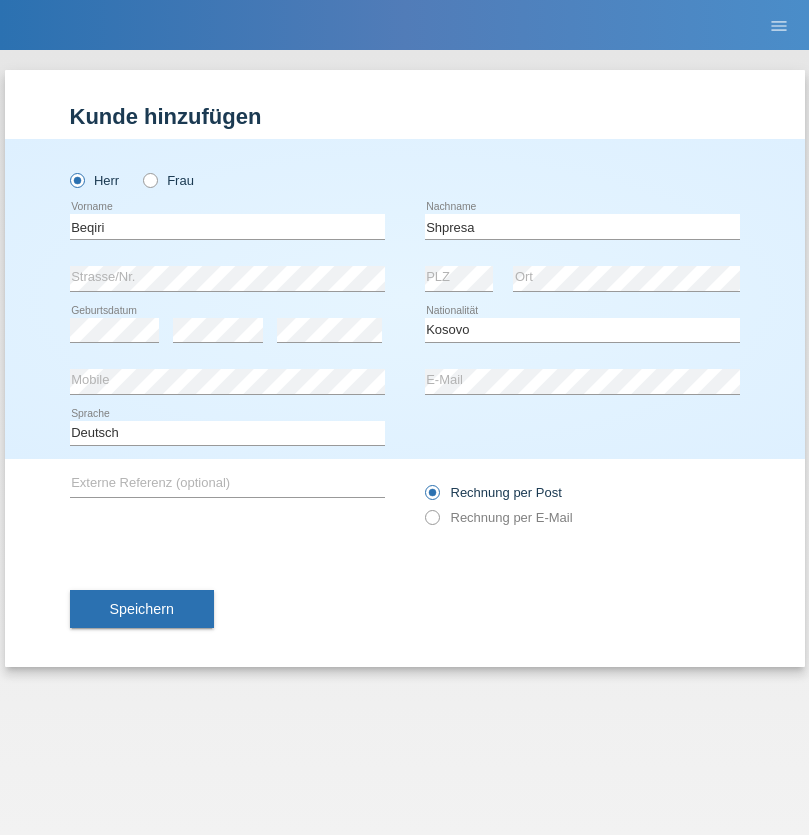 select on "C" 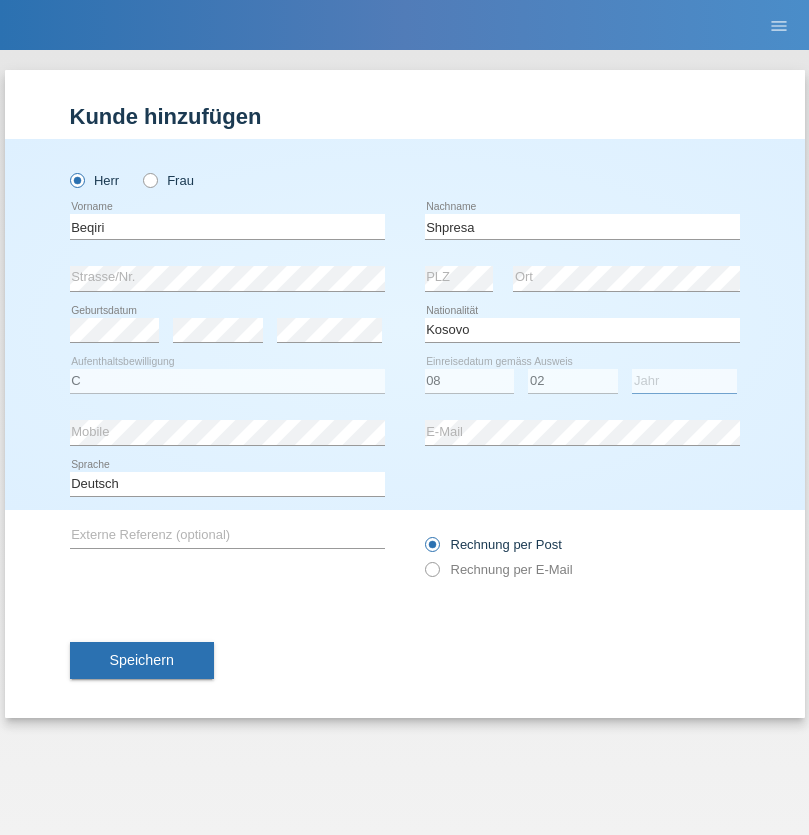 select on "1979" 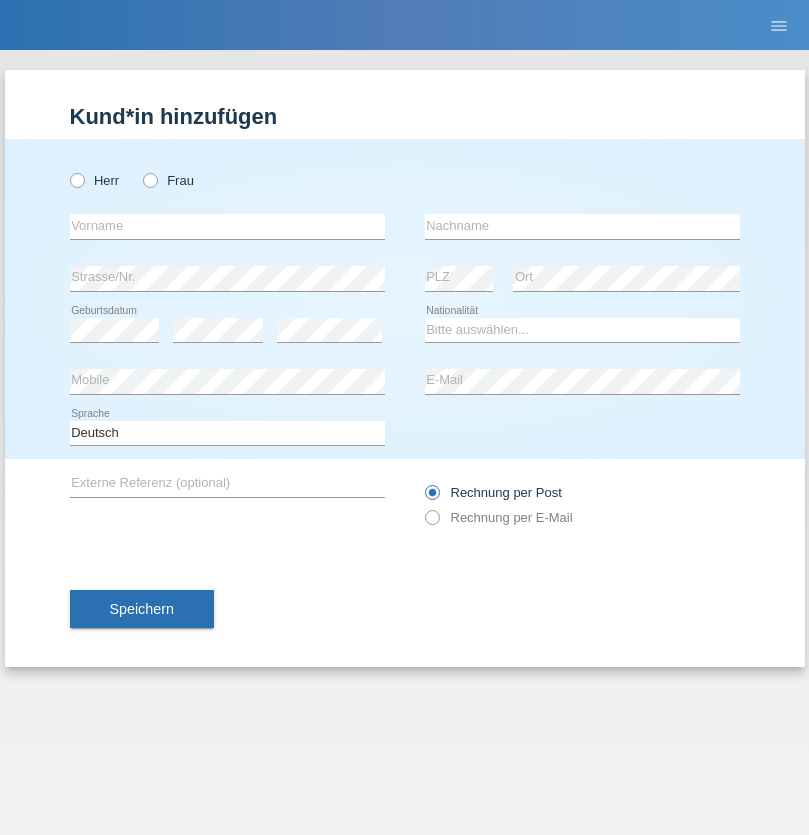 scroll, scrollTop: 0, scrollLeft: 0, axis: both 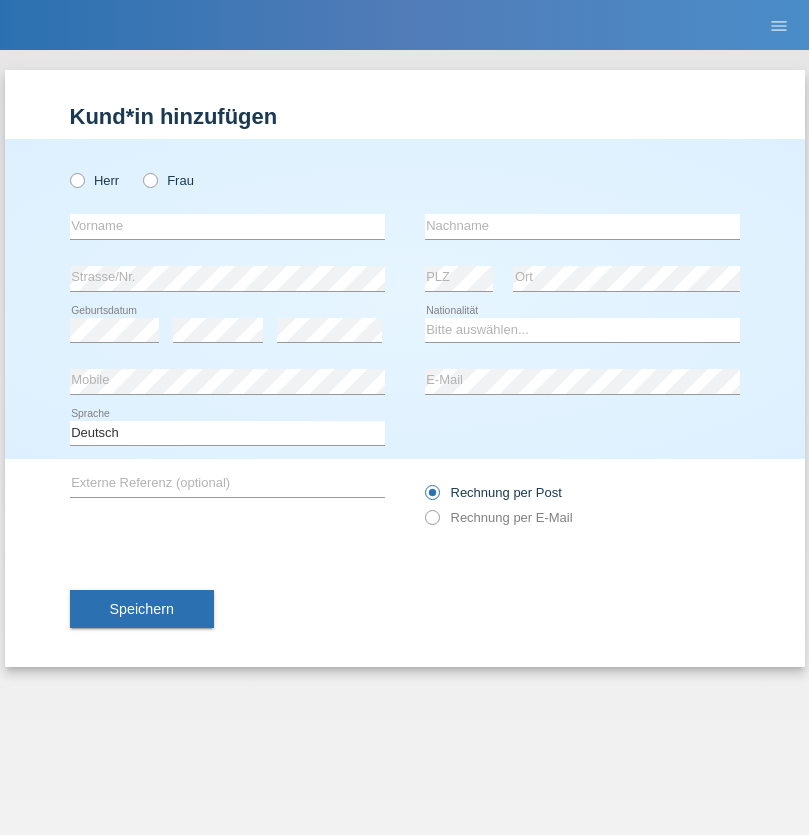 radio on "true" 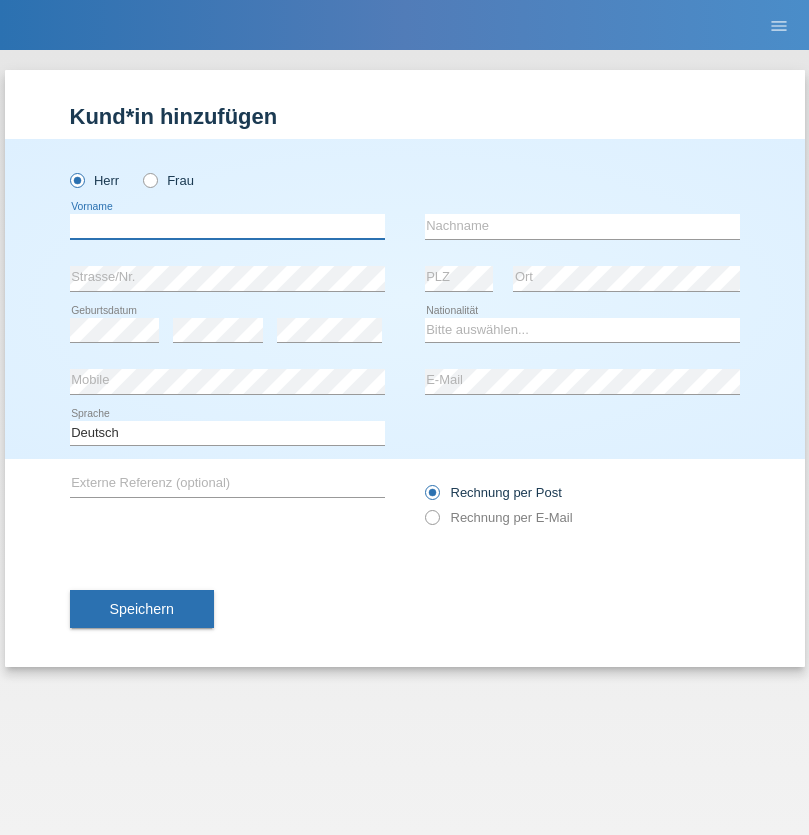 click at bounding box center [227, 226] 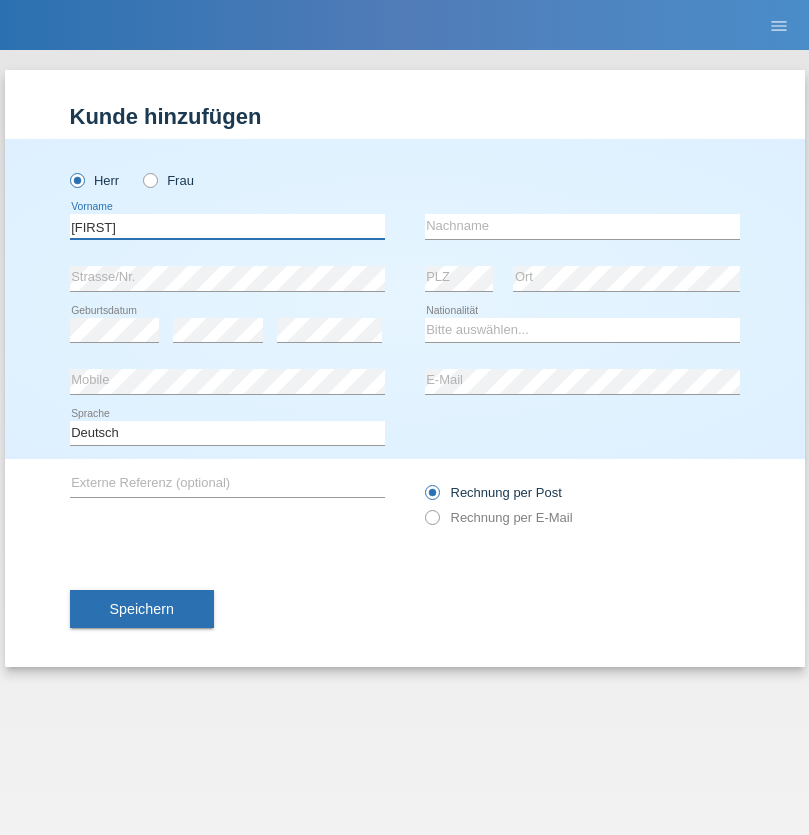 type on "[FIRST]" 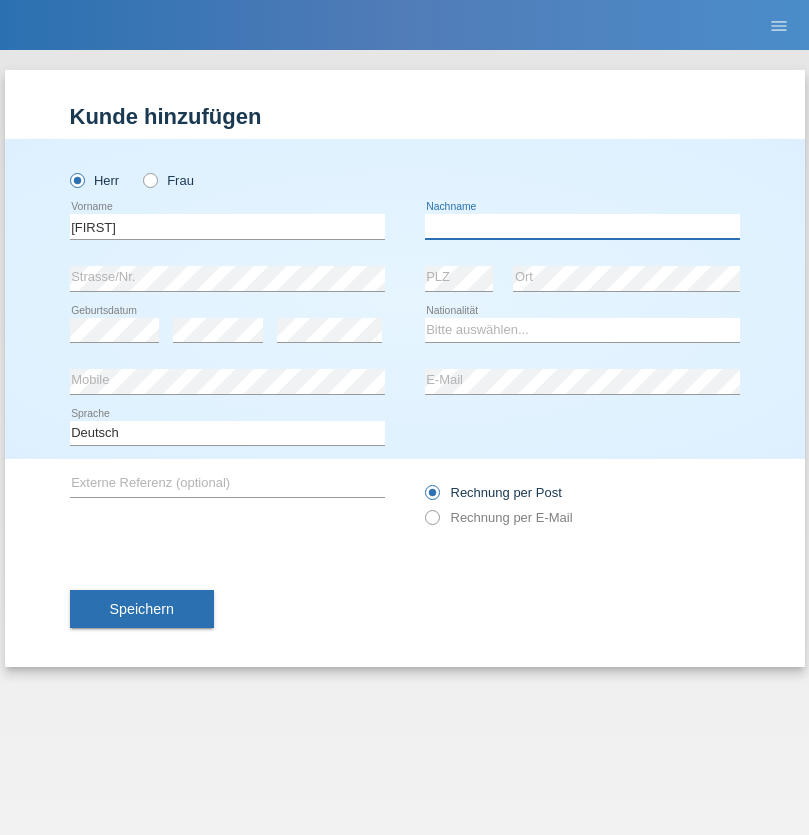 click at bounding box center (582, 226) 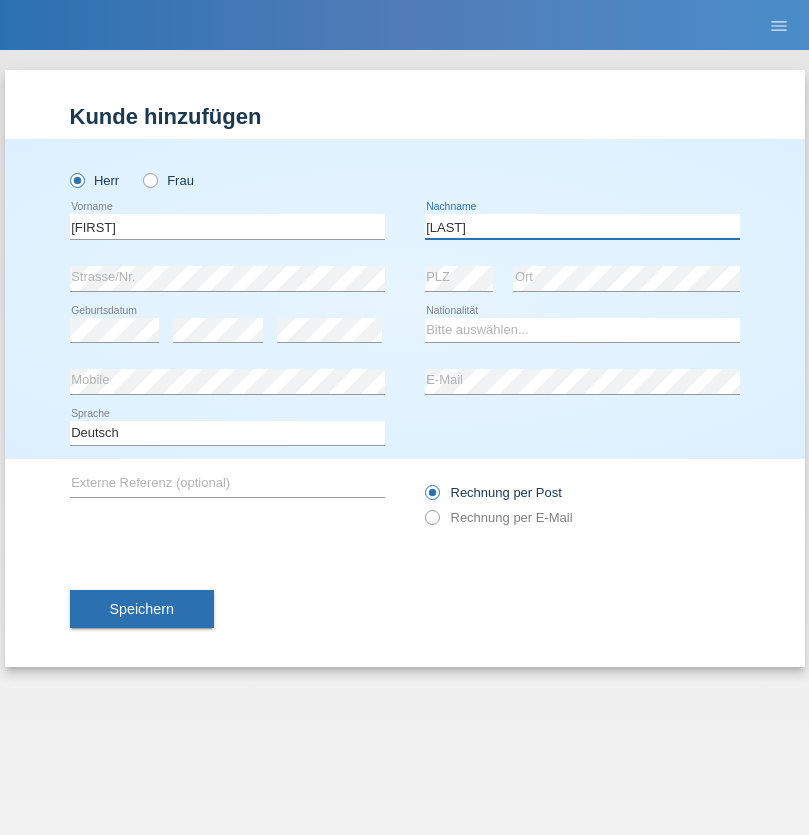 type on "[LAST]" 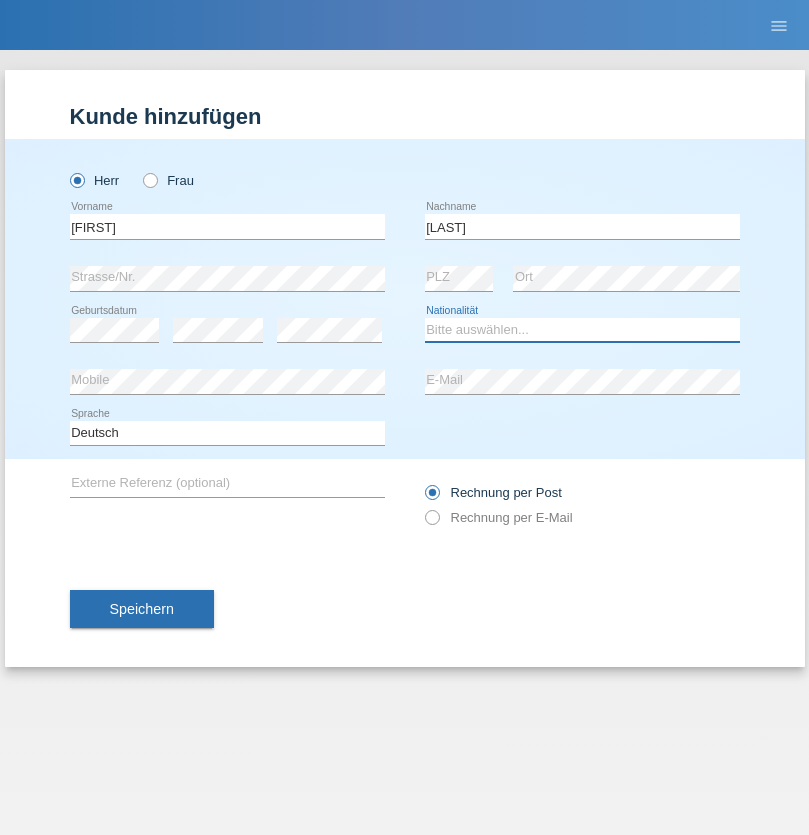 select on "CH" 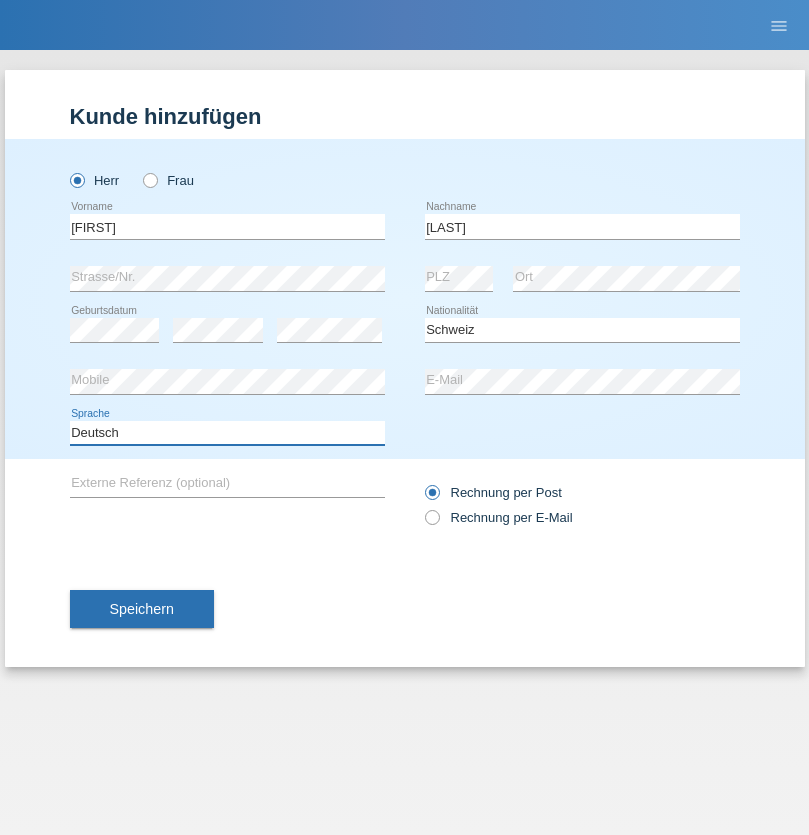 select on "en" 